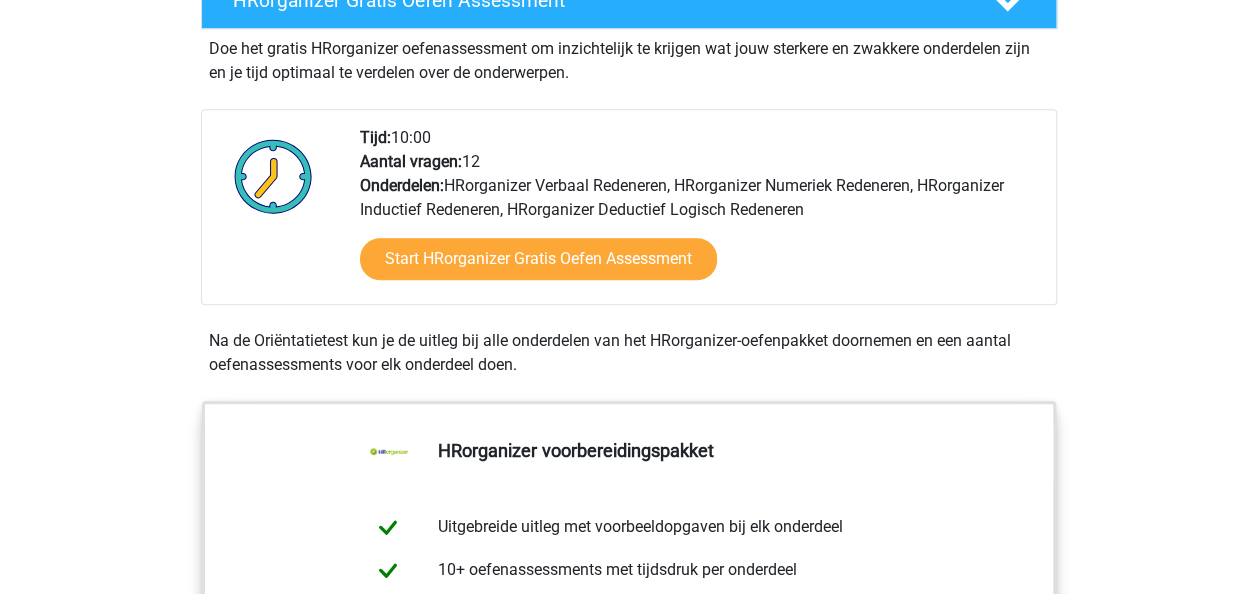 scroll, scrollTop: 394, scrollLeft: 0, axis: vertical 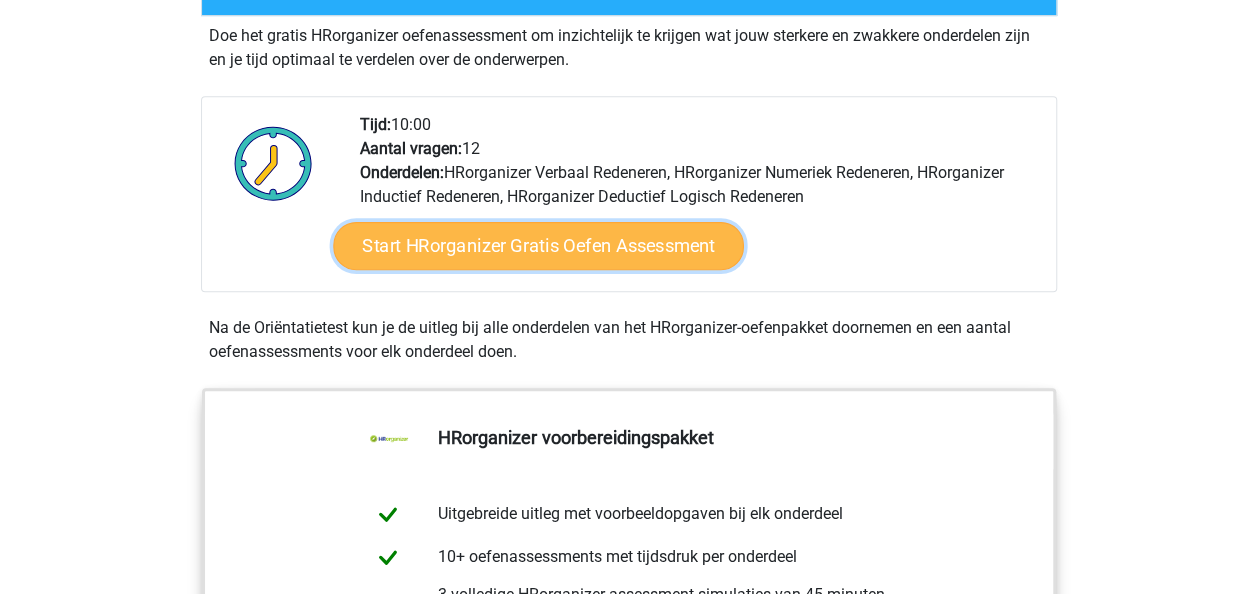 click on "Start HRorganizer Gratis Oefen Assessment" at bounding box center (538, 246) 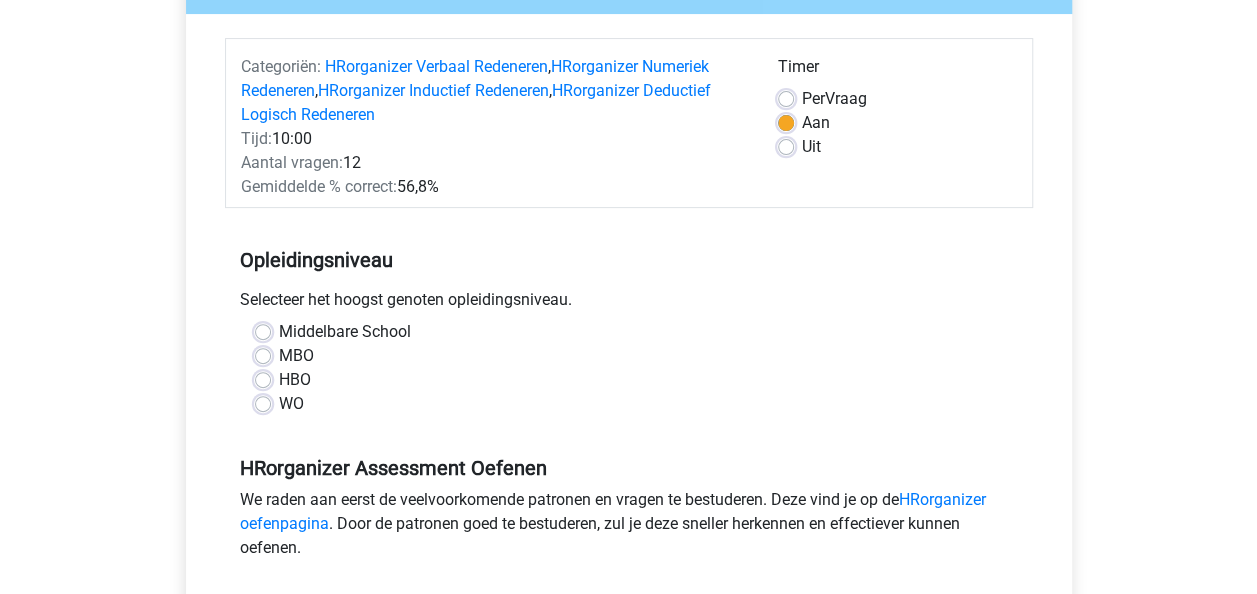 scroll, scrollTop: 224, scrollLeft: 0, axis: vertical 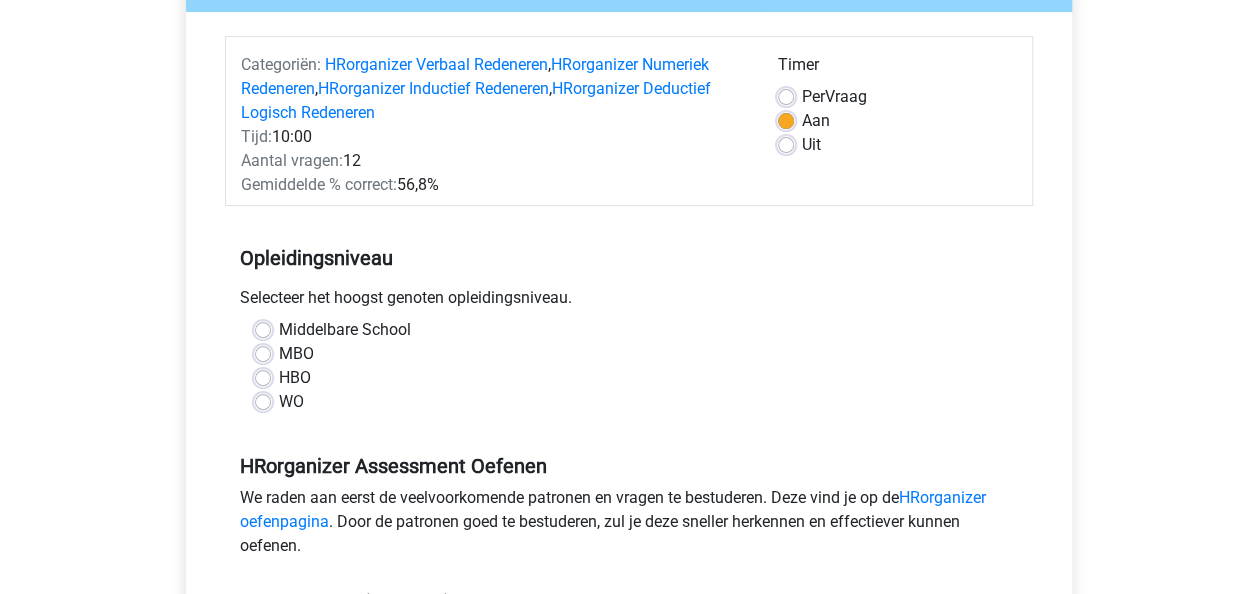 click on "MBO" at bounding box center (629, 354) 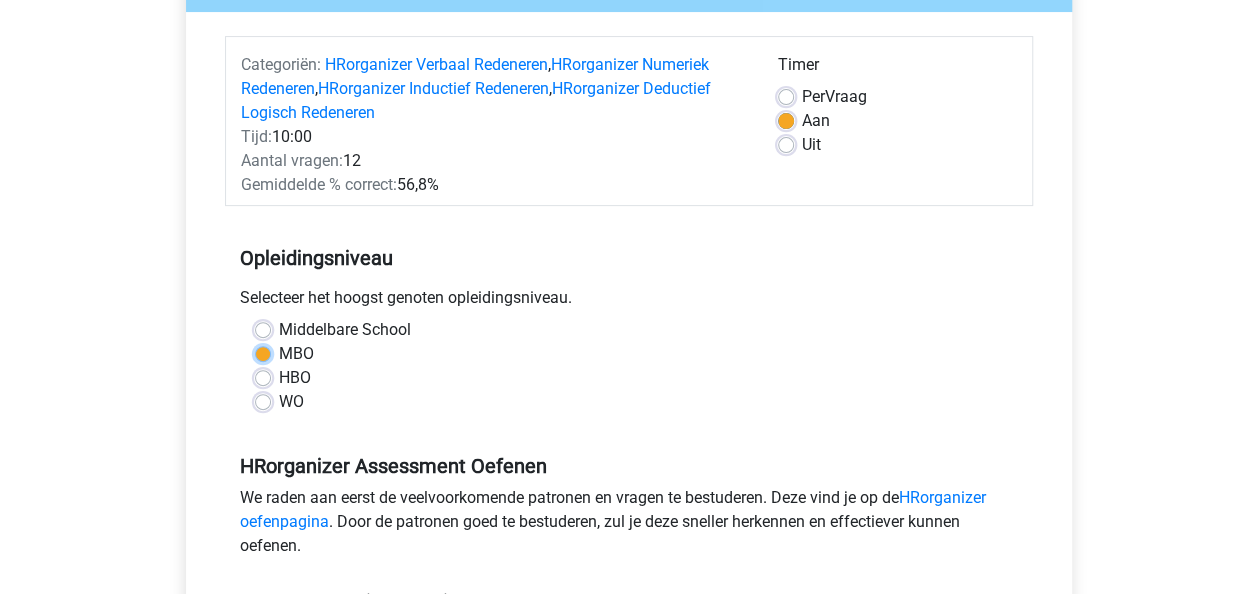 click on "MBO" at bounding box center [263, 352] 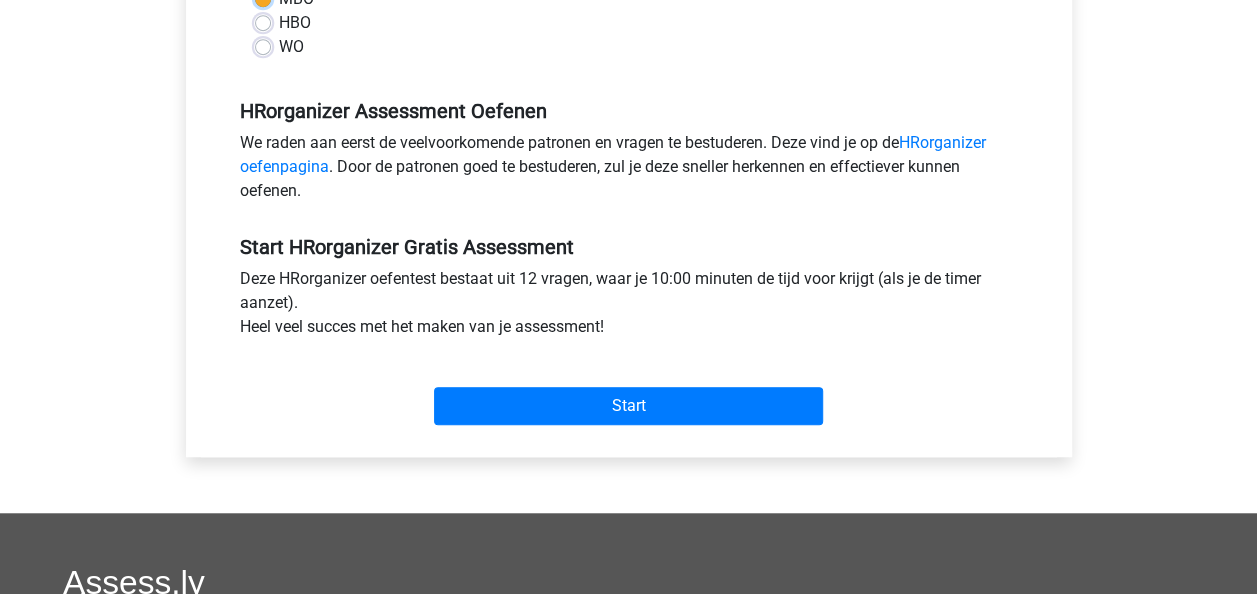 scroll, scrollTop: 641, scrollLeft: 0, axis: vertical 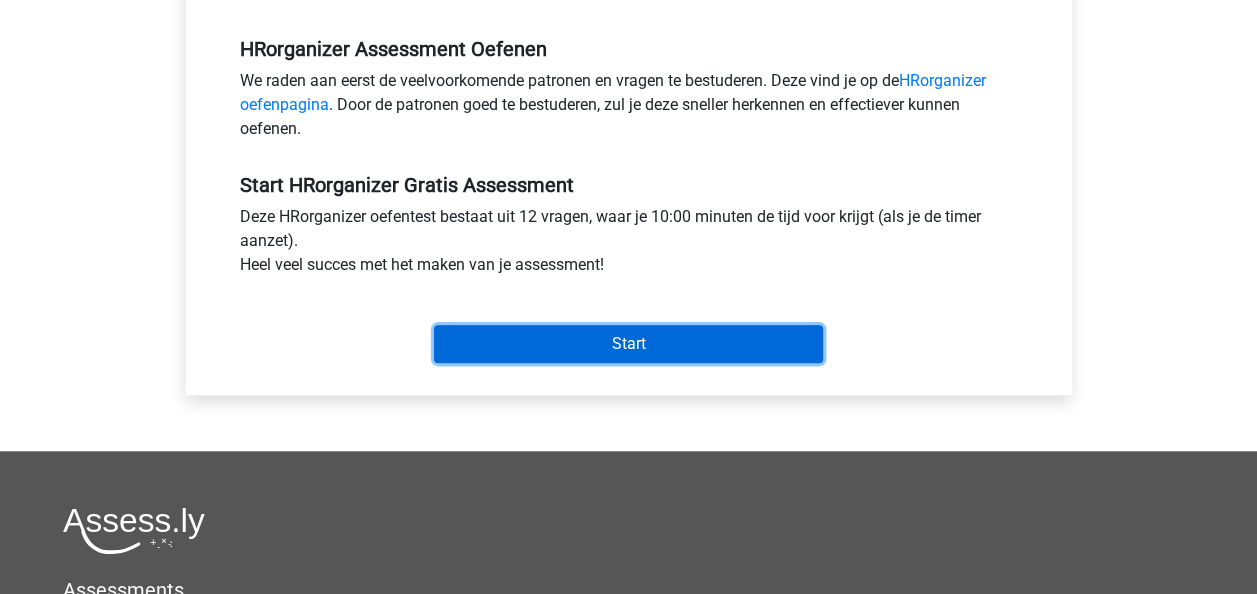 click on "Start" at bounding box center [628, 344] 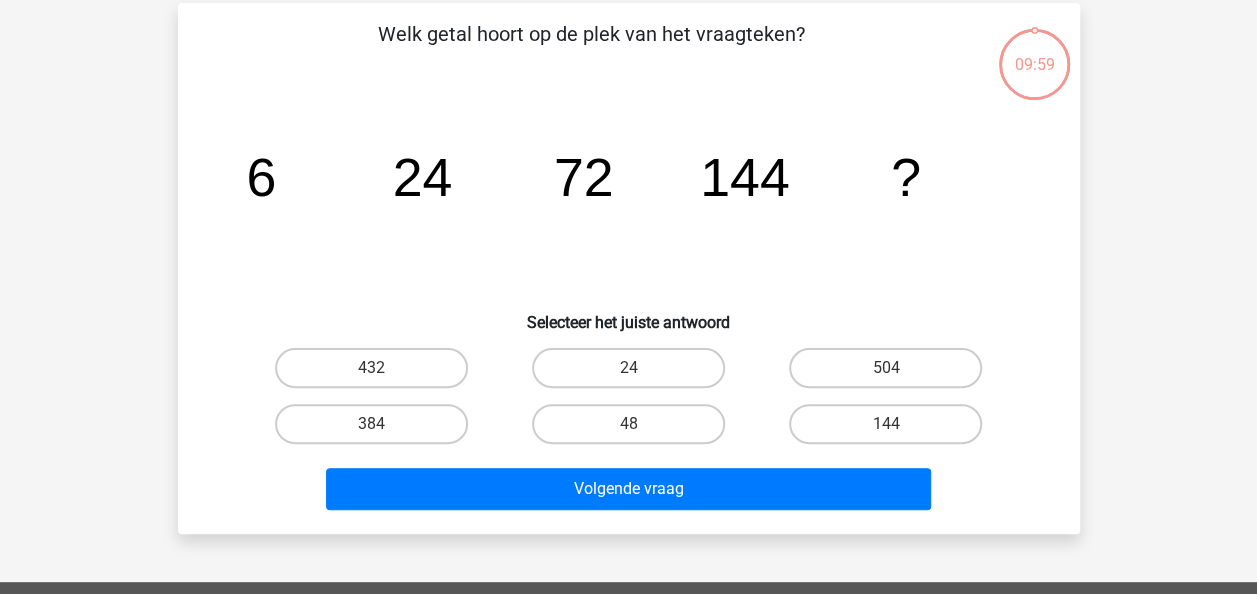 scroll, scrollTop: 90, scrollLeft: 0, axis: vertical 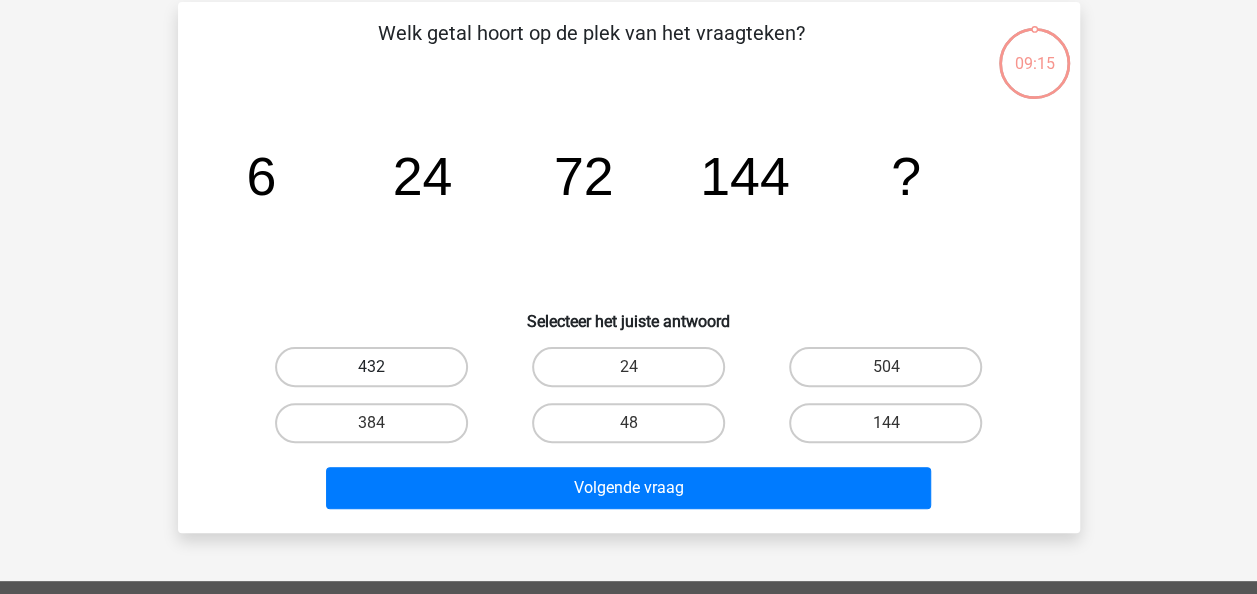 click on "432" at bounding box center (371, 367) 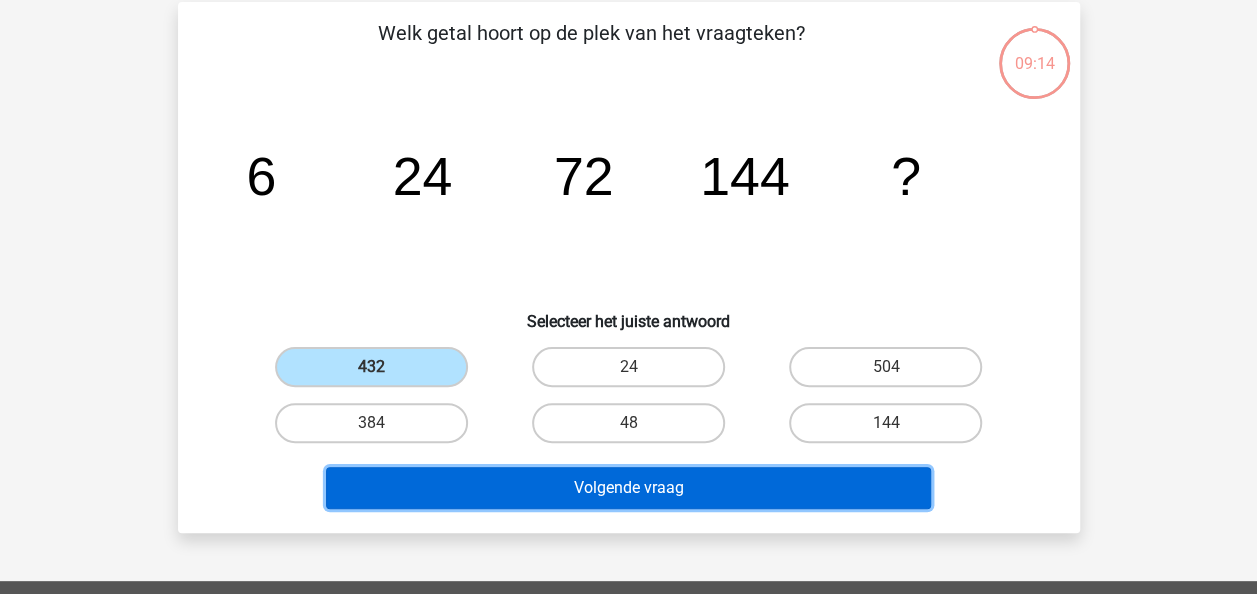 click on "Volgende vraag" at bounding box center (628, 488) 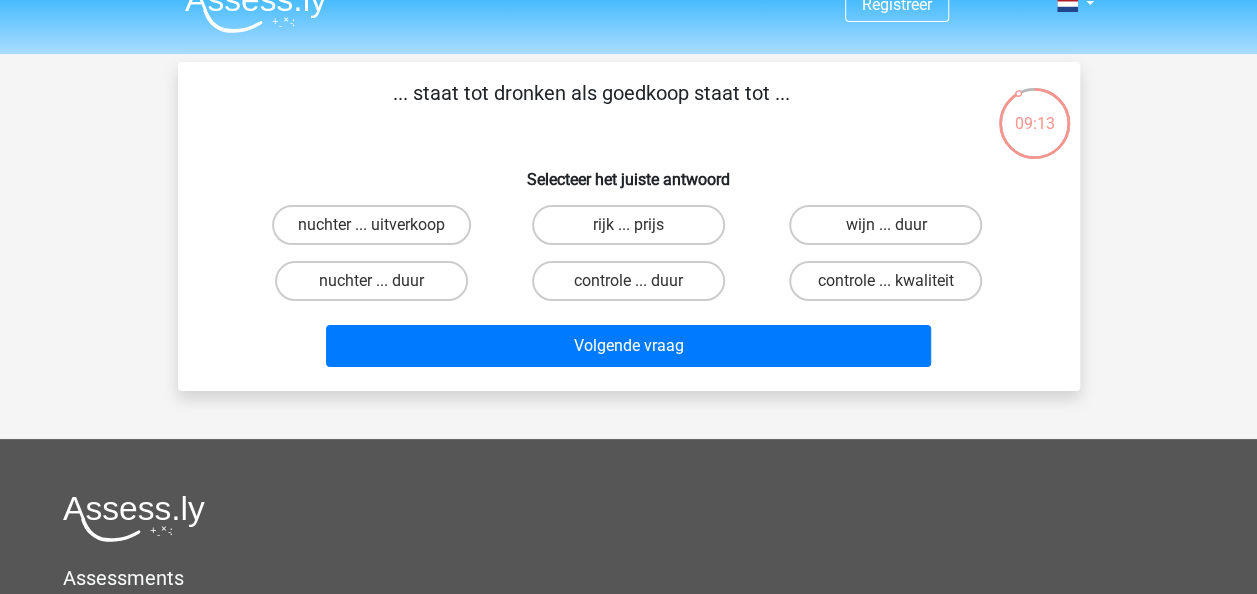 scroll, scrollTop: 29, scrollLeft: 0, axis: vertical 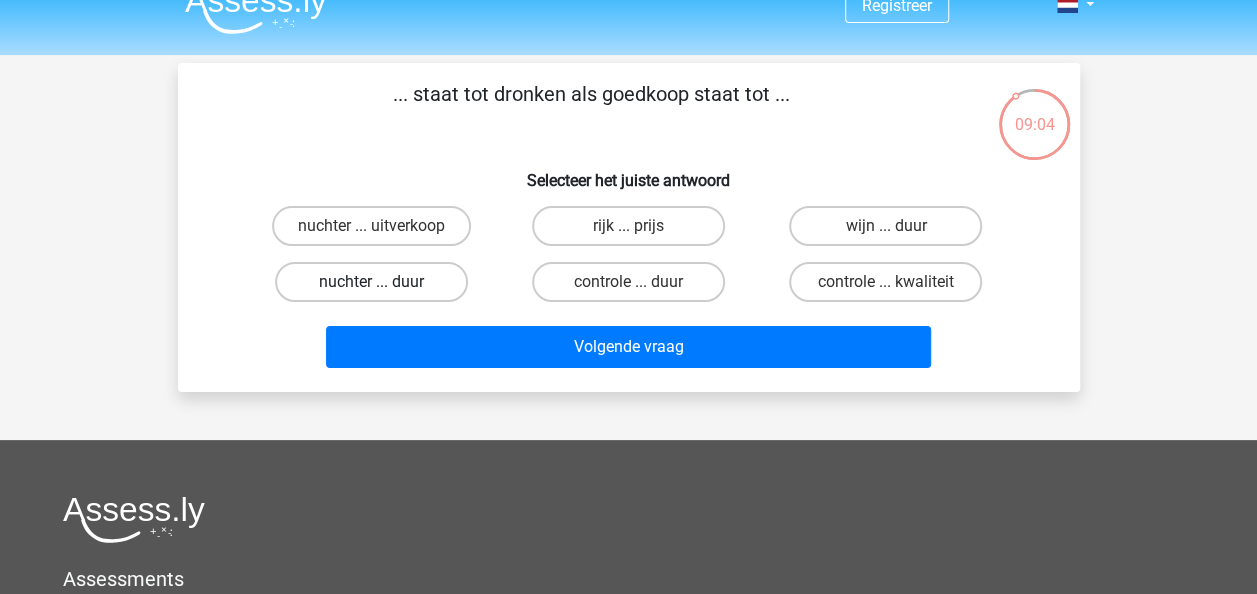 click on "nuchter ... duur" at bounding box center [371, 282] 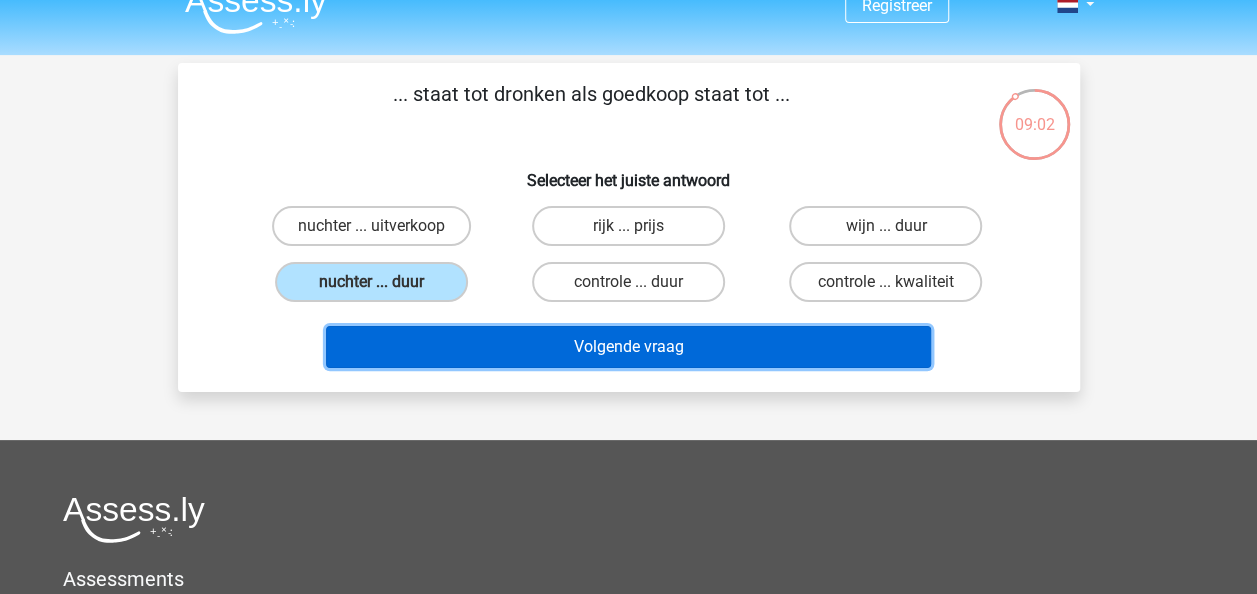click on "Volgende vraag" at bounding box center [628, 347] 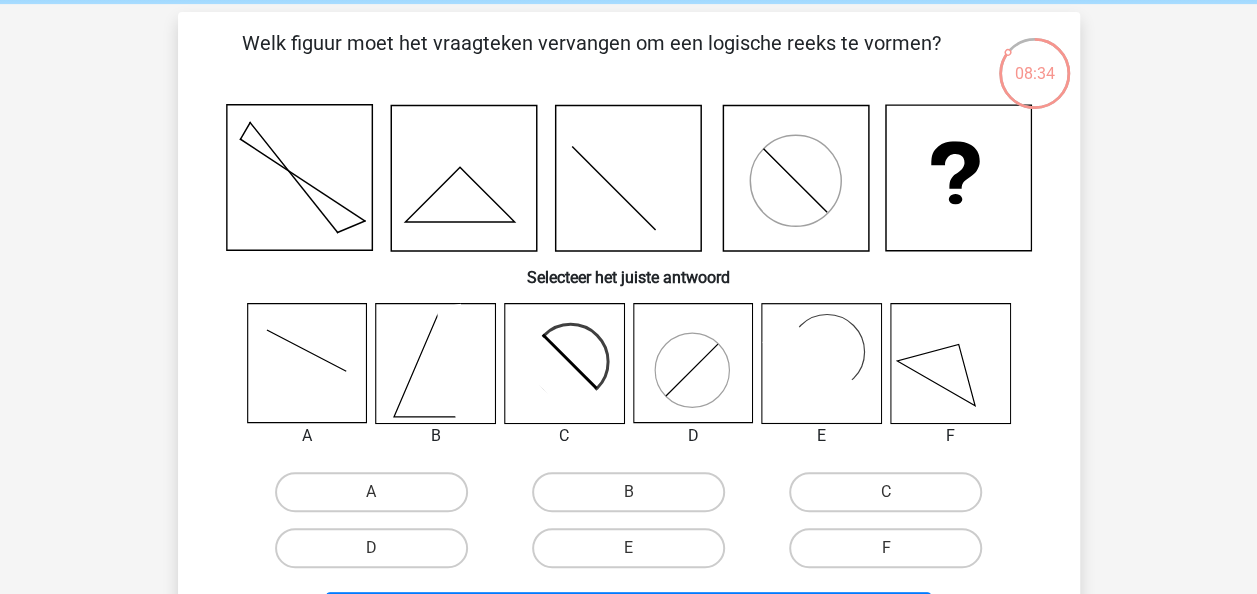scroll, scrollTop: 82, scrollLeft: 0, axis: vertical 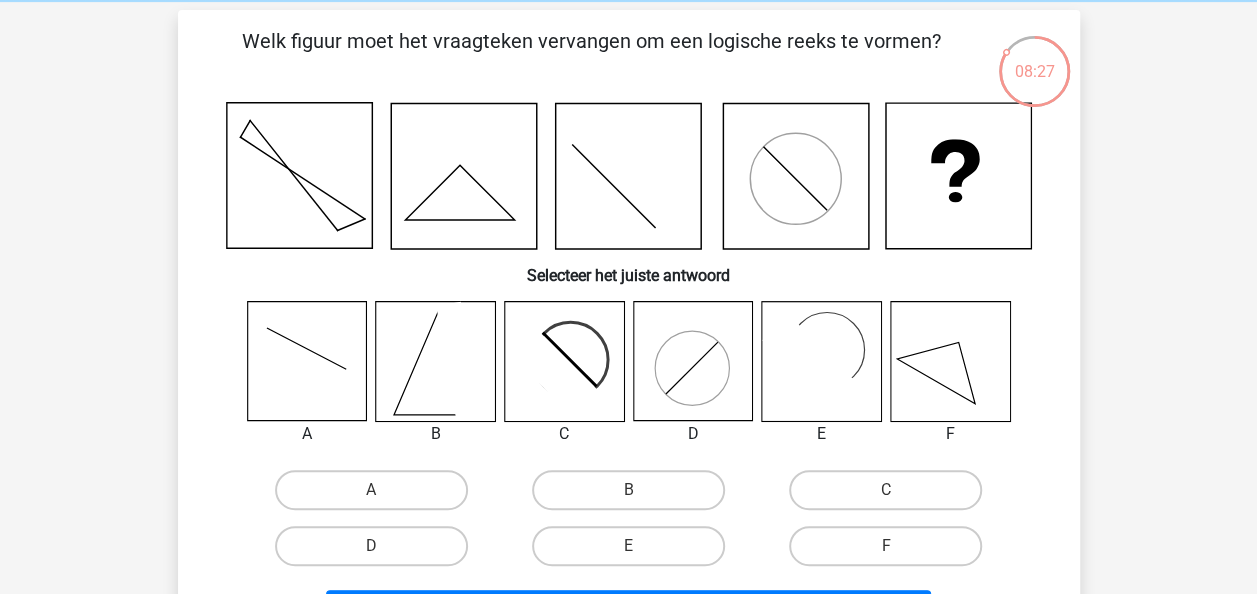 click 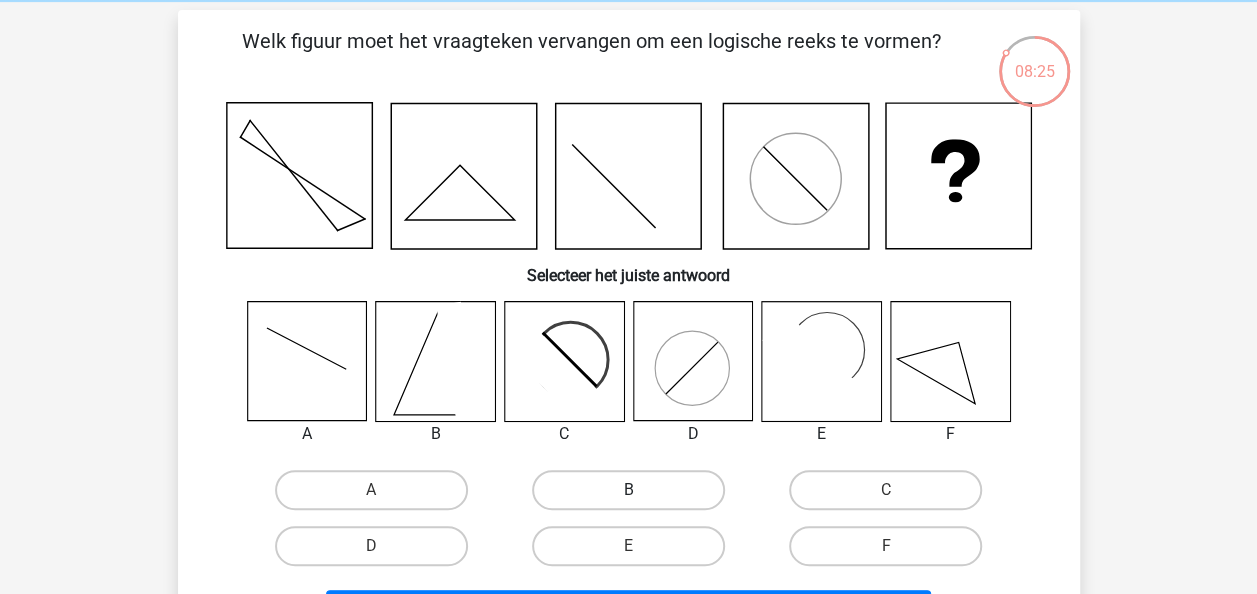 click on "B" at bounding box center (628, 490) 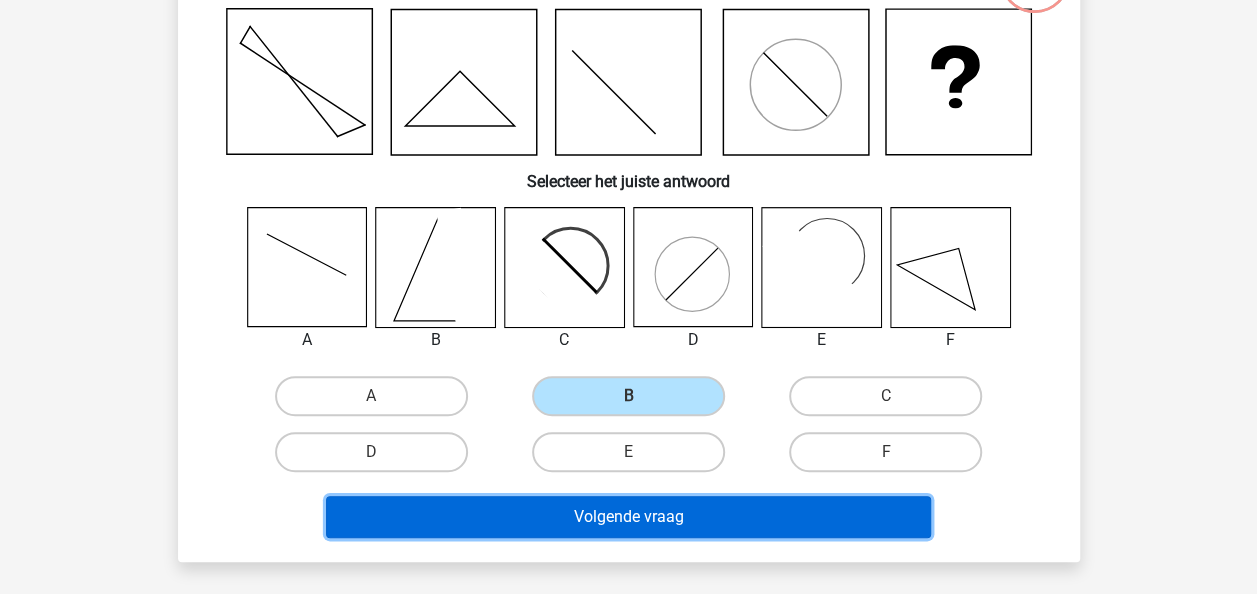 click on "Volgende vraag" at bounding box center [628, 517] 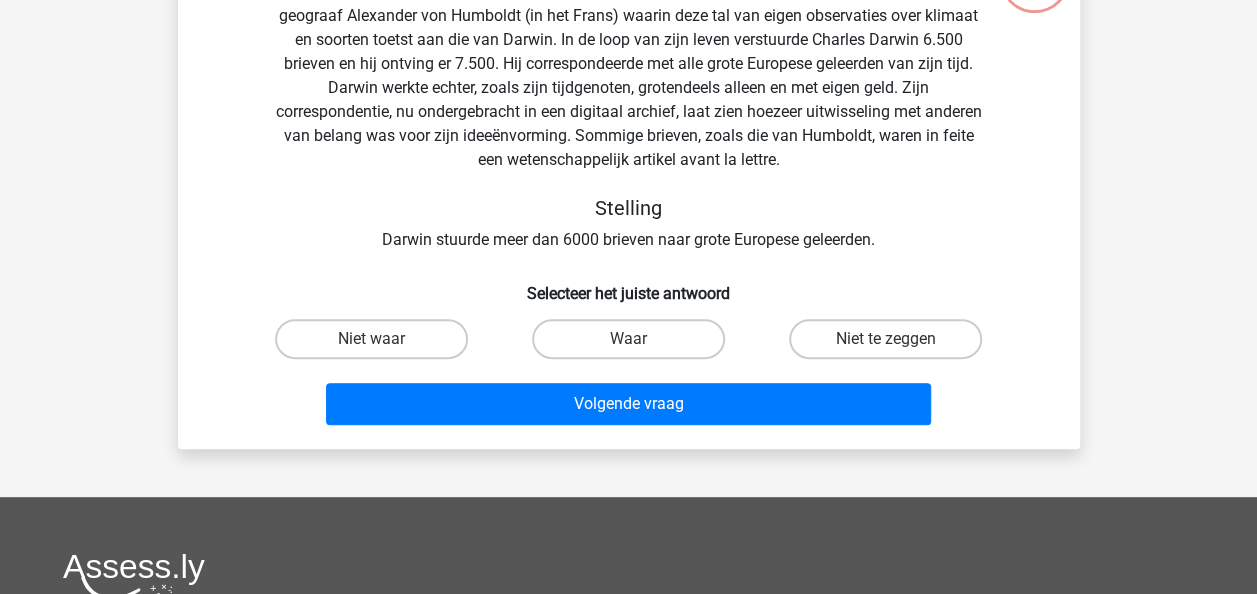 scroll, scrollTop: 92, scrollLeft: 0, axis: vertical 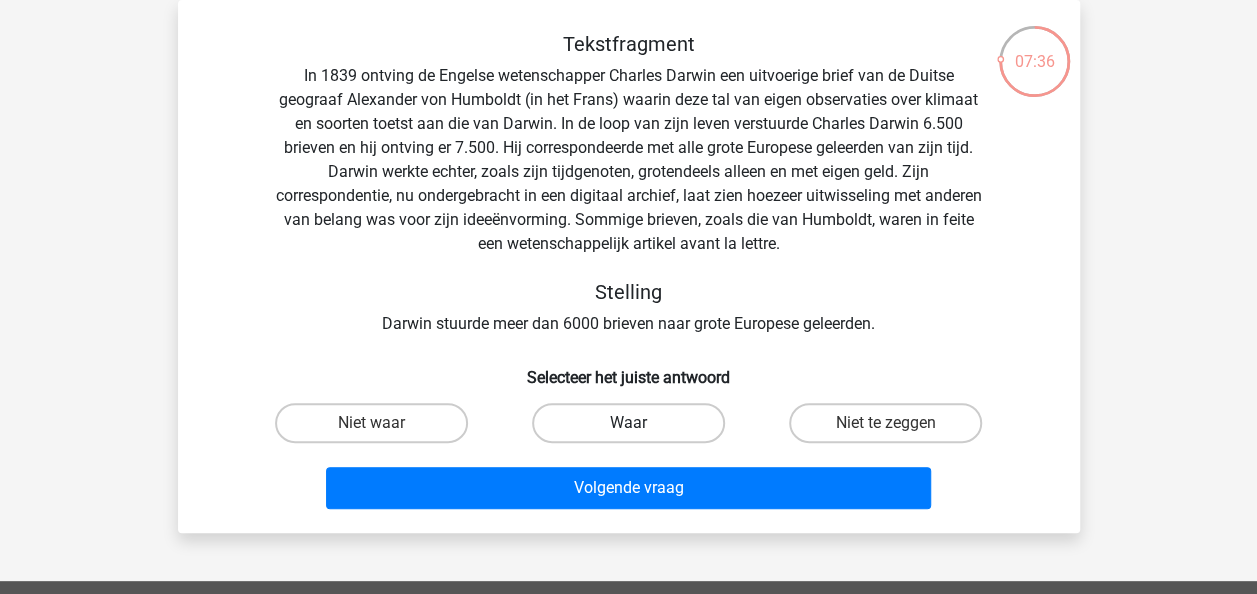 click on "Waar" at bounding box center (628, 423) 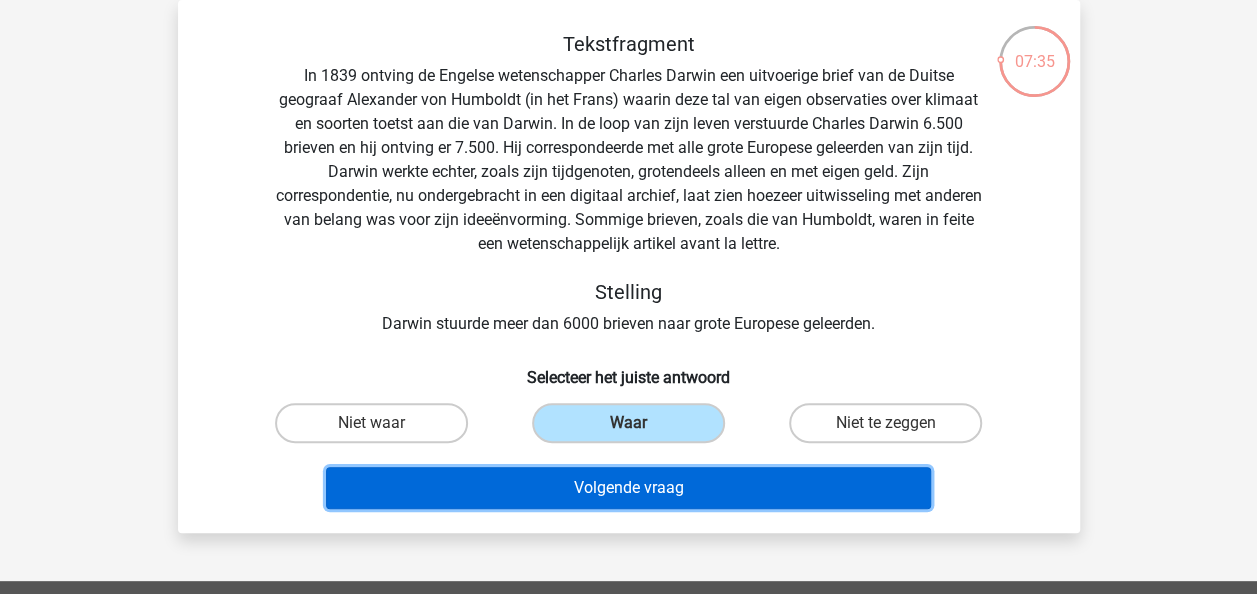 click on "Volgende vraag" at bounding box center (628, 488) 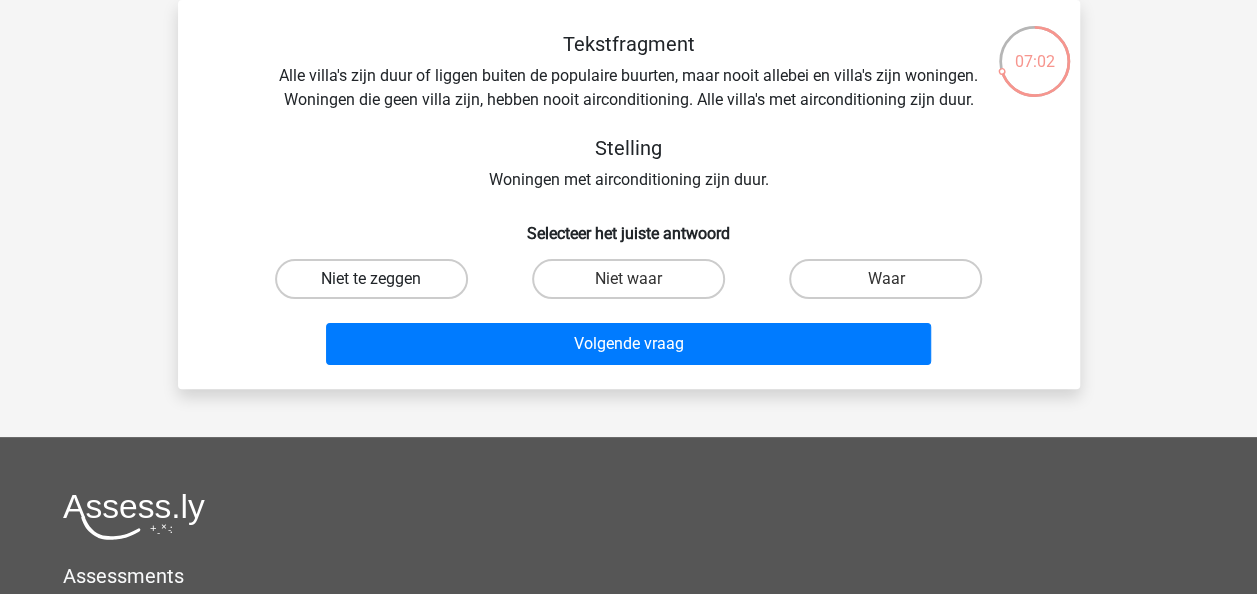 click on "Niet te zeggen" at bounding box center [371, 279] 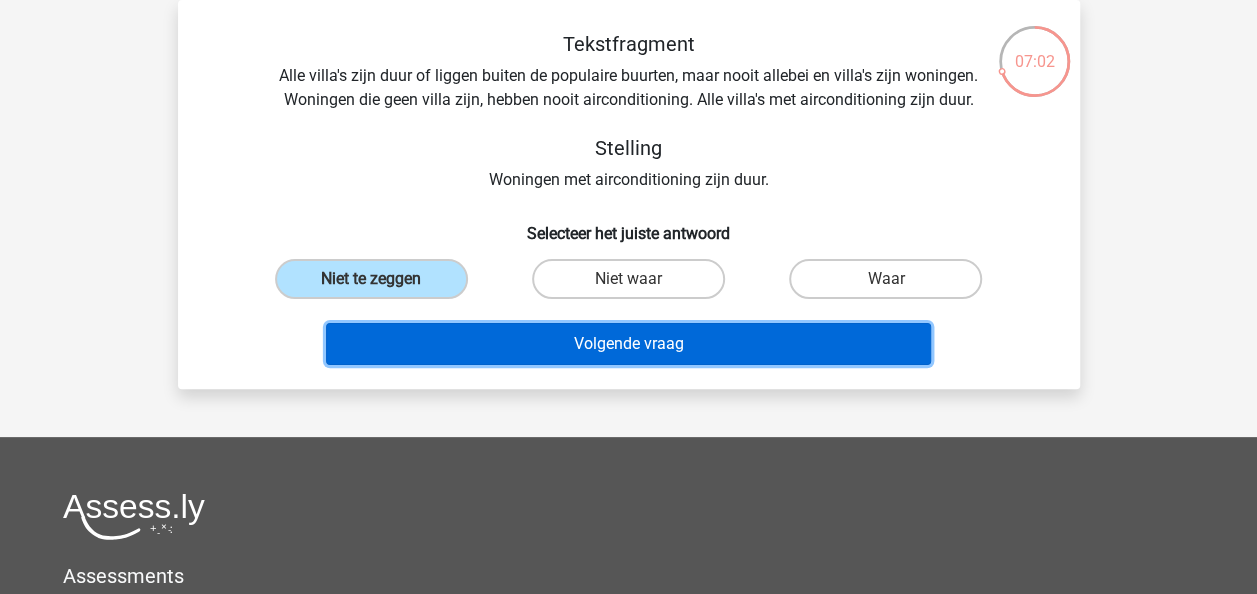 click on "Volgende vraag" at bounding box center (628, 344) 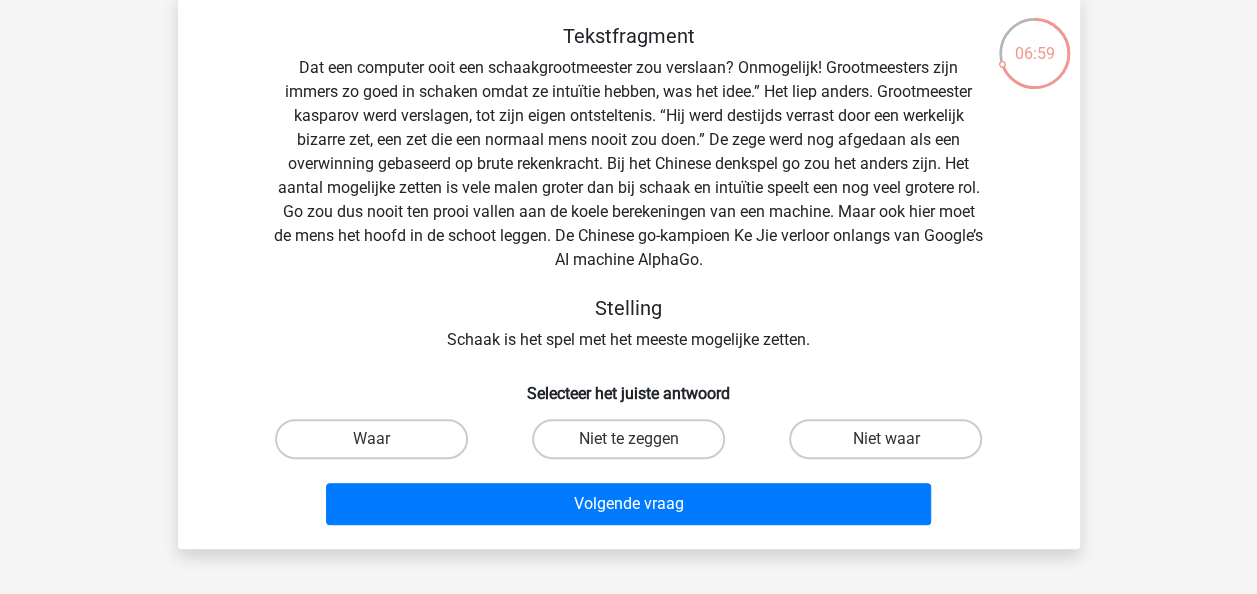 scroll, scrollTop: 98, scrollLeft: 0, axis: vertical 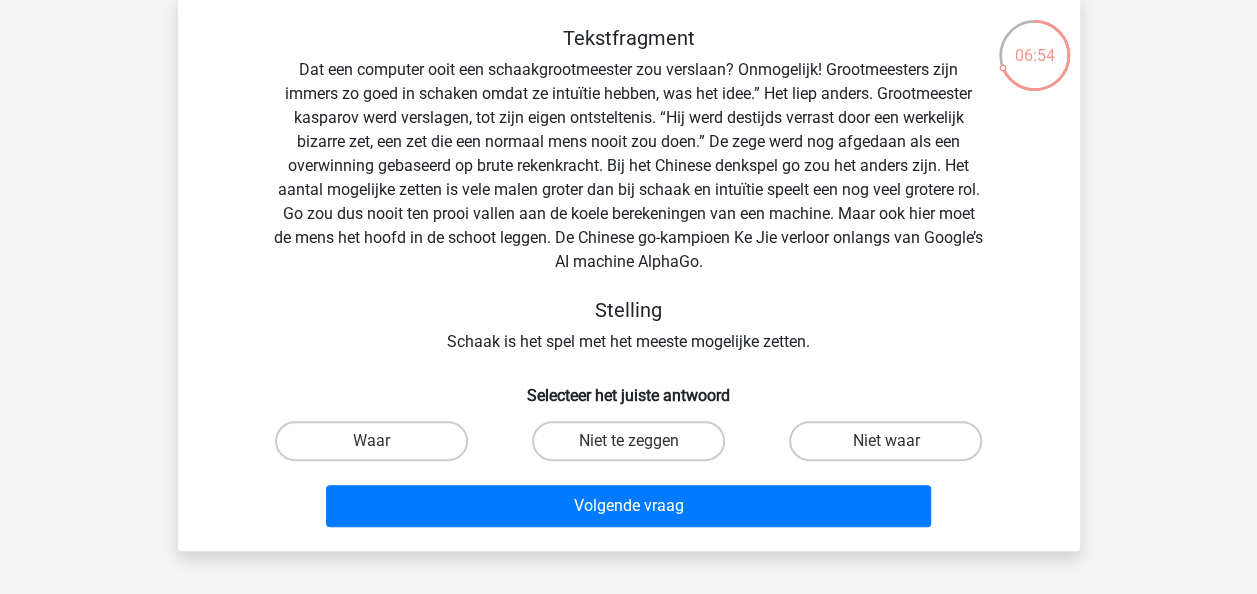 click on "06:54" at bounding box center [1034, 43] 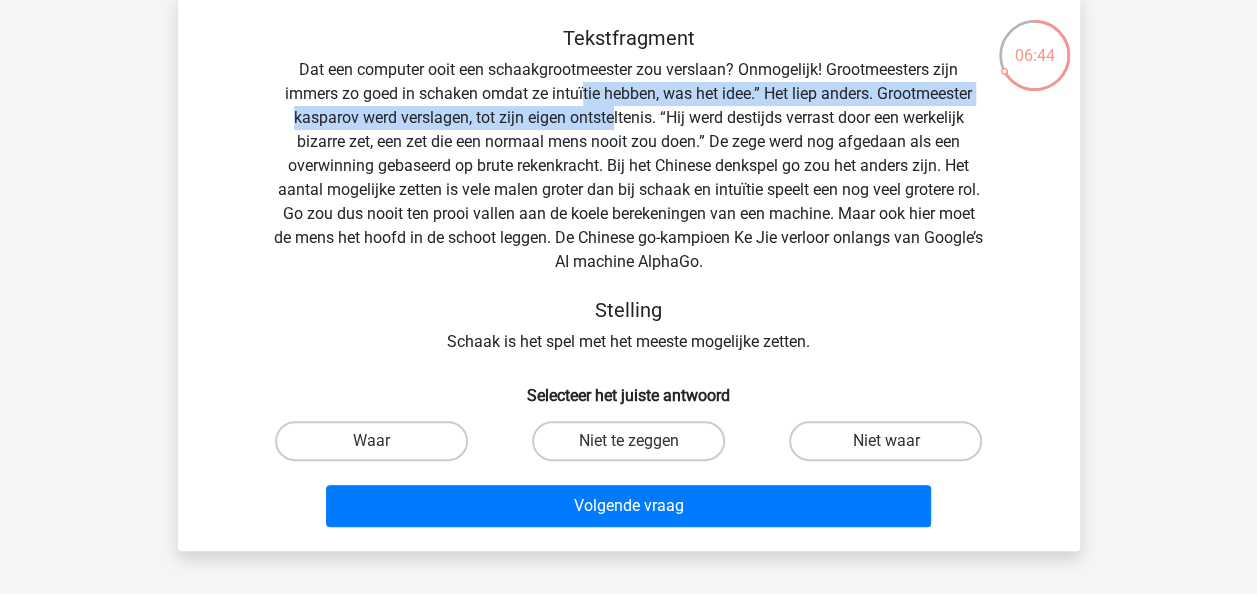 drag, startPoint x: 578, startPoint y: 91, endPoint x: 611, endPoint y: 106, distance: 36.249138 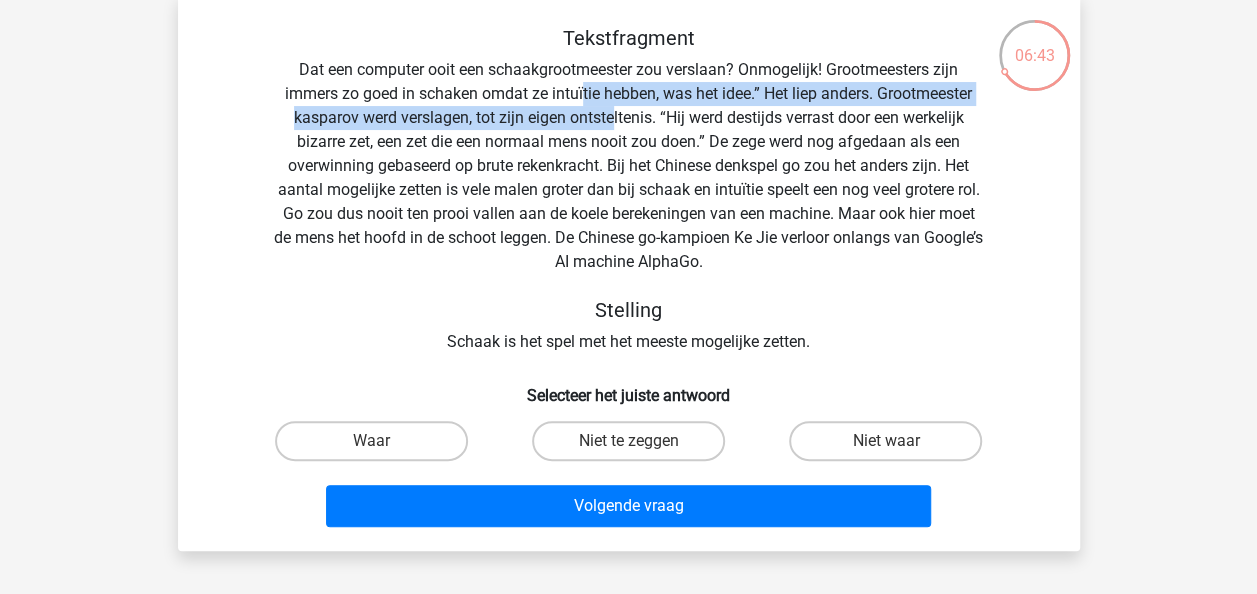 click on "Tekstfragment Dat een computer ooit een schaakgrootmeester zou verslaan? Onmogelijk! Grootmeesters zijn immers zo goed in schaken omdat ze intuïtie hebben, was het idee.” Het liep anders. Grootmeester [NAME] werd verslagen, tot zijn eigen ontsteltenis. “Hij werd destijds verrast door een werkelijk bizarre zet, een zet die een normaal mens nooit zou doen.” De zege werd nog afgedaan als een overwinning gebaseerd op brute rekenkracht. Bij het Chinese denkspel go zou het anders zijn. Het aantal mogelijke zetten is vele malen groter dan bij schaak en intuïtie speelt een nog veel grotere rol. Go zou dus nooit ten prooi vallen aan de koele berekeningen van een machine. Maar ook hier moet de mens het hoofd in de schoot leggen. De Chinese go-kampioen [NAME] verloor onlangs van Google’s AI machine AlphaGo. Stelling Schaak is het spel met het meeste mogelijke zetten." at bounding box center [629, 190] 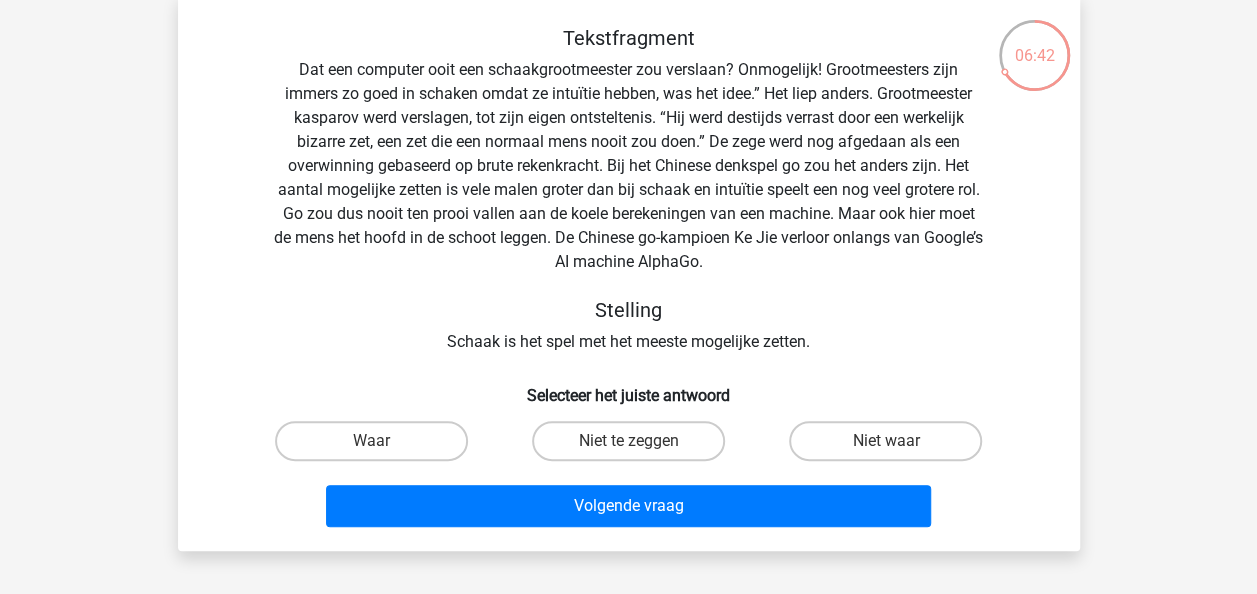 click on "Tekstfragment Dat een computer ooit een schaakgrootmeester zou verslaan? Onmogelijk! Grootmeesters zijn immers zo goed in schaken omdat ze intuïtie hebben, was het idee.” Het liep anders. Grootmeester [NAME] werd verslagen, tot zijn eigen ontsteltenis. “Hij werd destijds verrast door een werkelijk bizarre zet, een zet die een normaal mens nooit zou doen.” De zege werd nog afgedaan als een overwinning gebaseerd op brute rekenkracht. Bij het Chinese denkspel go zou het anders zijn. Het aantal mogelijke zetten is vele malen groter dan bij schaak en intuïtie speelt een nog veel grotere rol. Go zou dus nooit ten prooi vallen aan de koele berekeningen van een machine. Maar ook hier moet de mens het hoofd in de schoot leggen. De Chinese go-kampioen [NAME] verloor onlangs van Google’s AI machine AlphaGo. Stelling Schaak is het spel met het meeste mogelijke zetten." at bounding box center (629, 190) 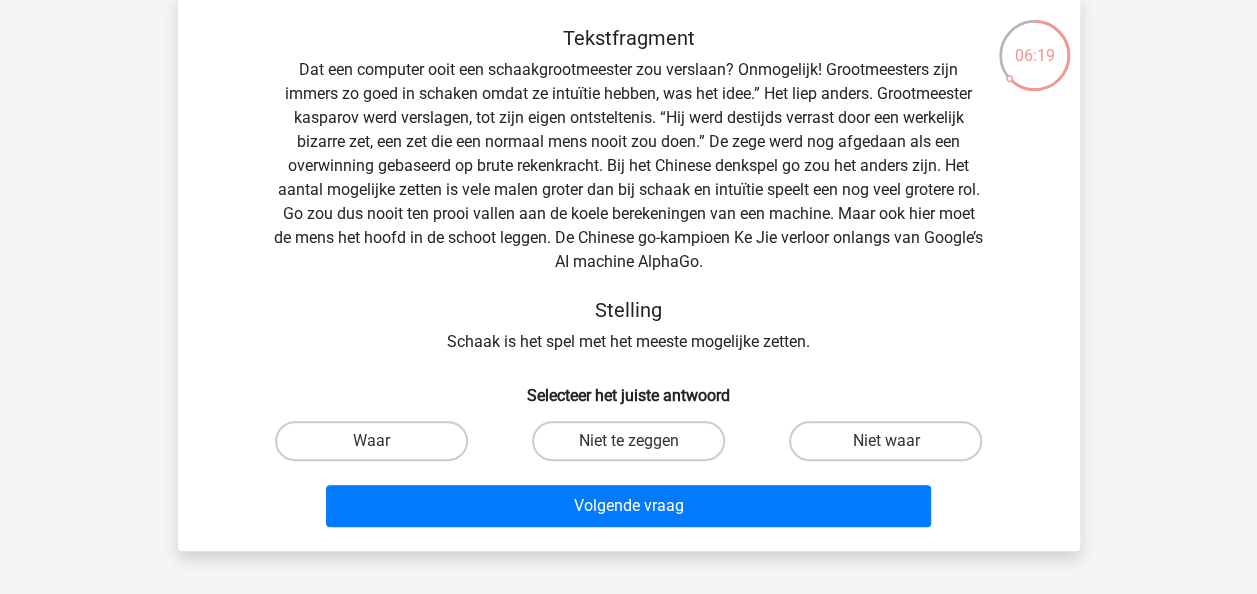 click on "Tekstfragment Dat een computer ooit een schaakgrootmeester zou verslaan? Onmogelijk! Grootmeesters zijn immers zo goed in schaken omdat ze intuïtie hebben, was het idee.” Het liep anders. Grootmeester [NAME] werd verslagen, tot zijn eigen ontsteltenis. “Hij werd destijds verrast door een werkelijk bizarre zet, een zet die een normaal mens nooit zou doen.” De zege werd nog afgedaan als een overwinning gebaseerd op brute rekenkracht. Bij het Chinese denkspel go zou het anders zijn. Het aantal mogelijke zetten is vele malen groter dan bij schaak en intuïtie speelt een nog veel grotere rol. Go zou dus nooit ten prooi vallen aan de koele berekeningen van een machine. Maar ook hier moet de mens het hoofd in de schoot leggen. De Chinese go-kampioen [NAME] verloor onlangs van Google’s AI machine AlphaGo. Stelling Schaak is het spel met het meeste mogelijke zetten." at bounding box center [629, 190] 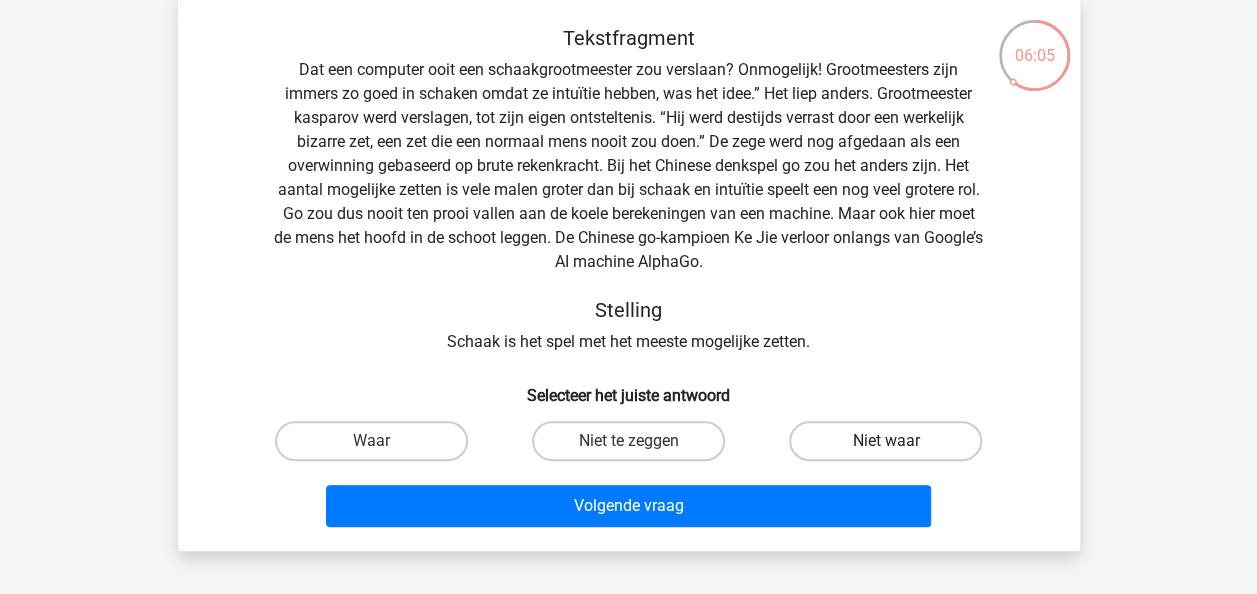 click on "Niet waar" at bounding box center [885, 441] 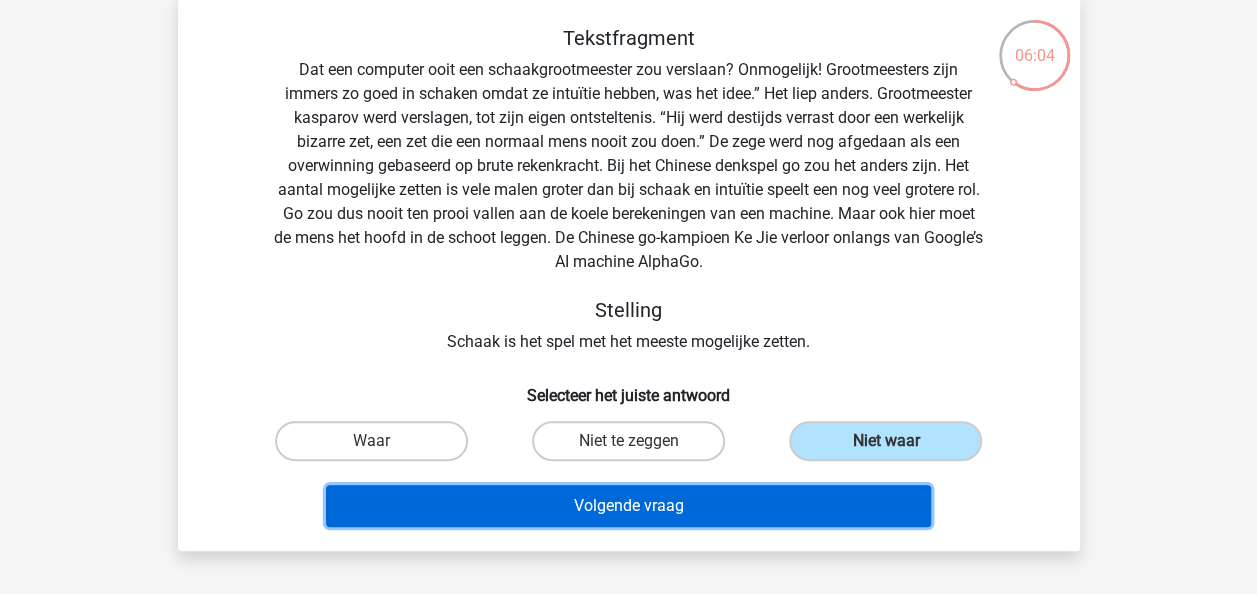 click on "Volgende vraag" at bounding box center (628, 506) 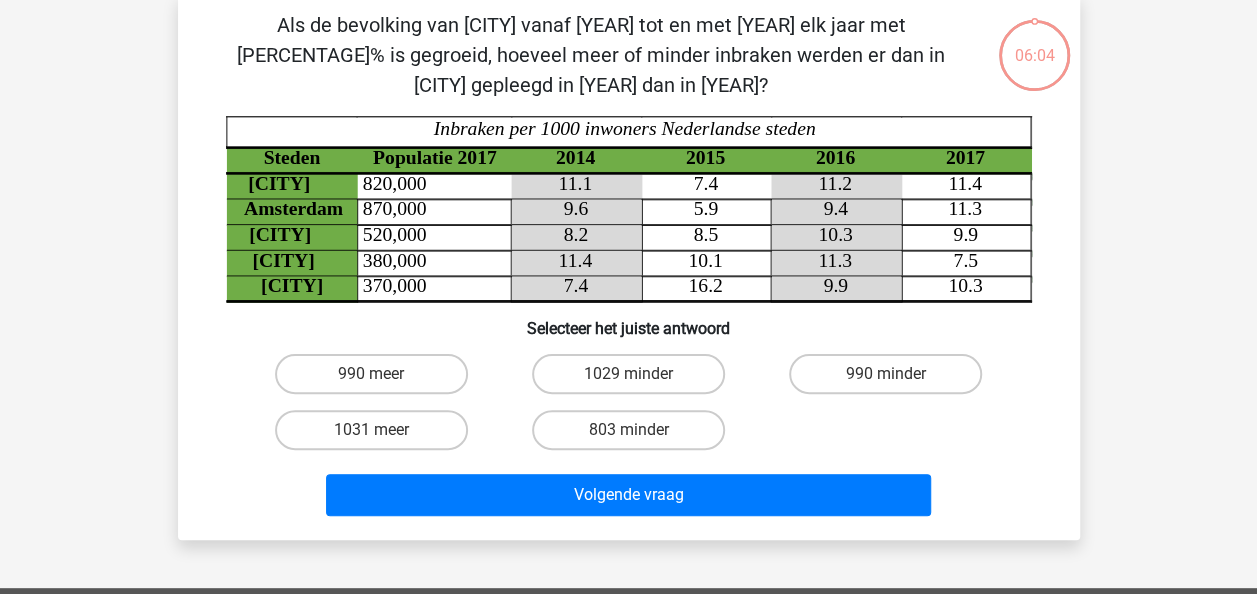 scroll, scrollTop: 92, scrollLeft: 0, axis: vertical 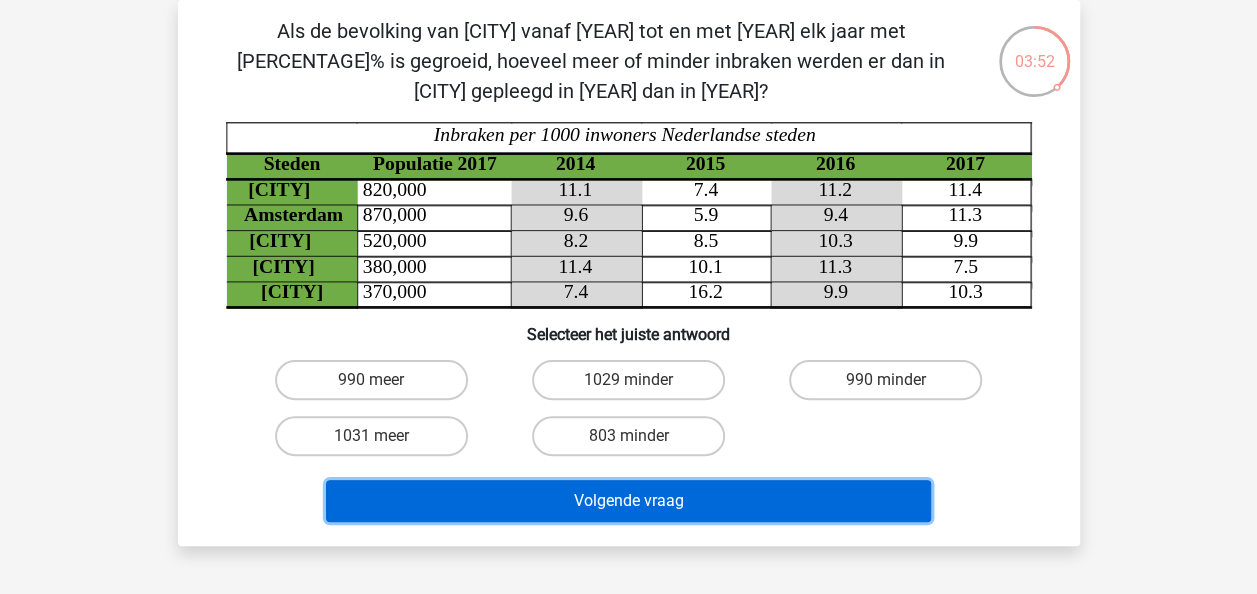 click on "Volgende vraag" at bounding box center (628, 501) 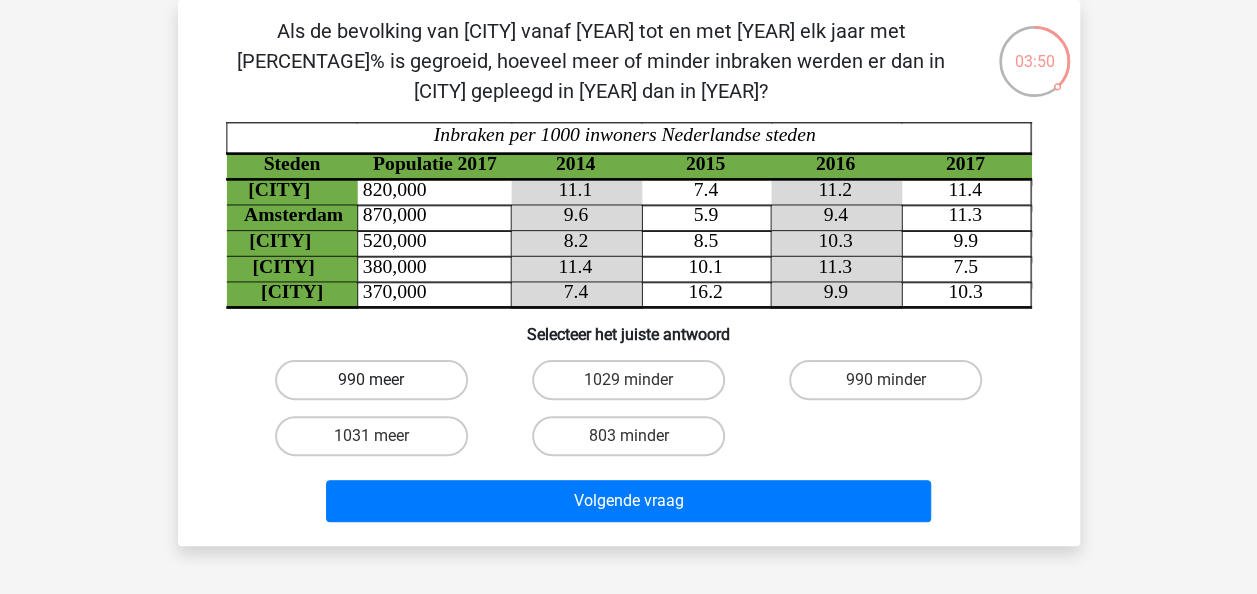 click on "990 meer" at bounding box center [371, 380] 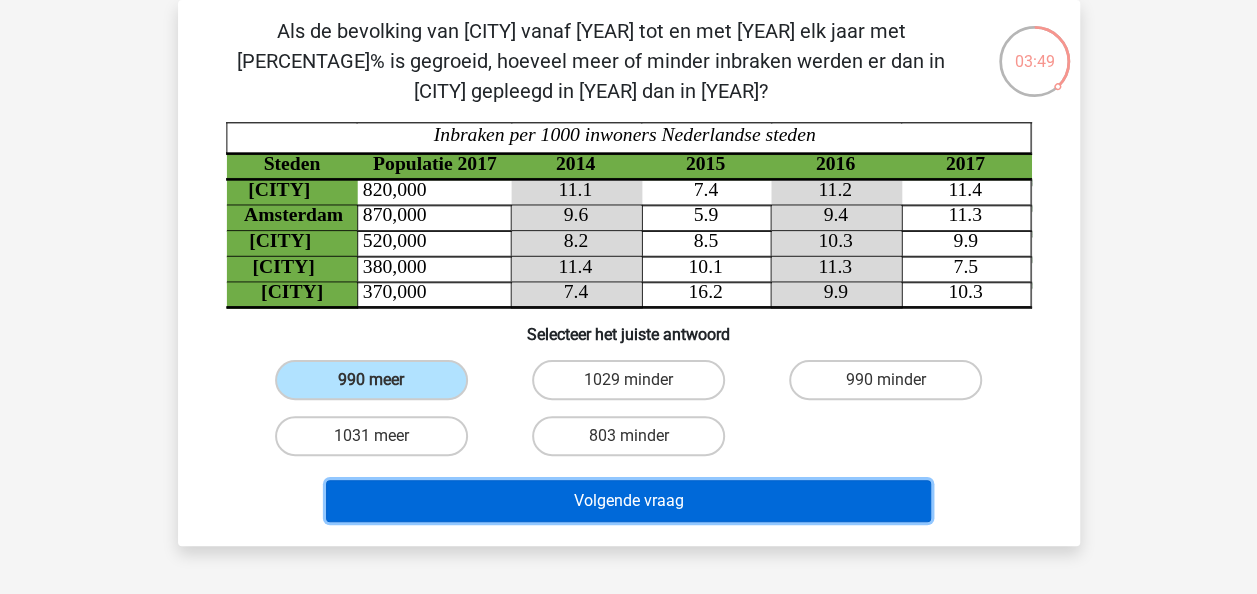 click on "Volgende vraag" at bounding box center (628, 501) 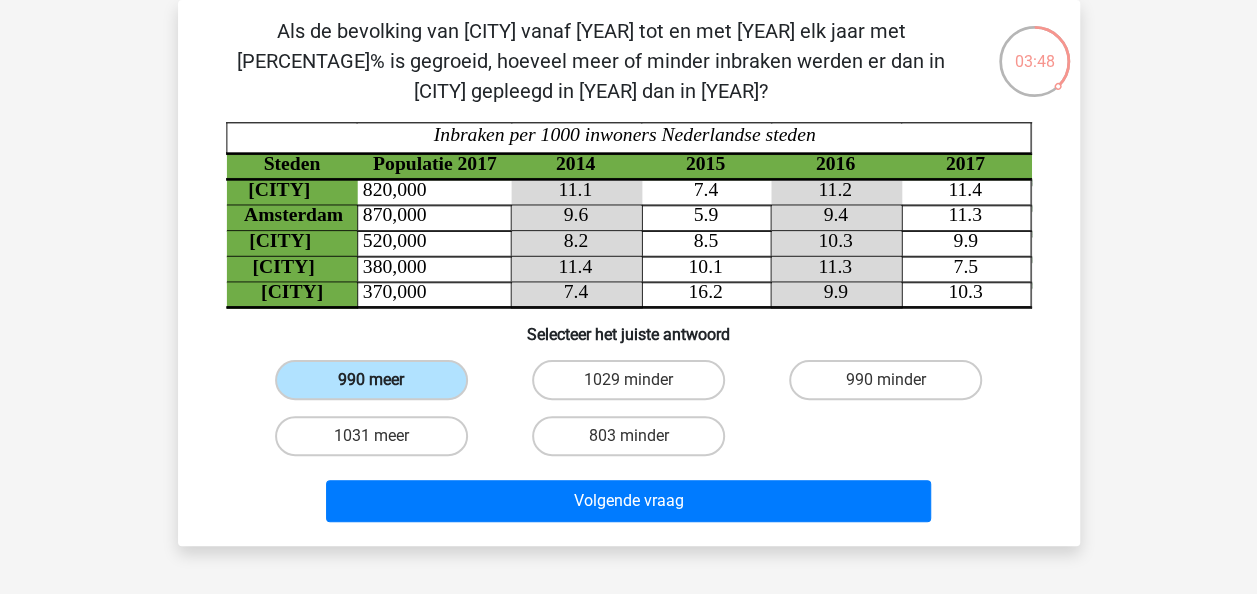 click on "990 meer" at bounding box center [371, 380] 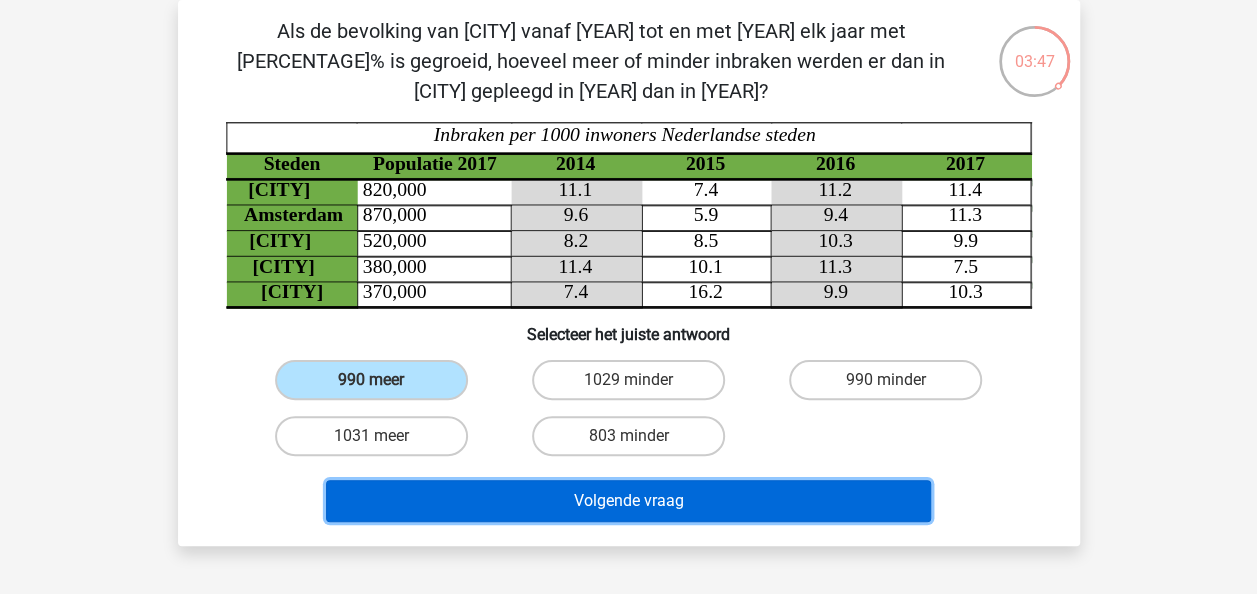 click on "Volgende vraag" at bounding box center [628, 501] 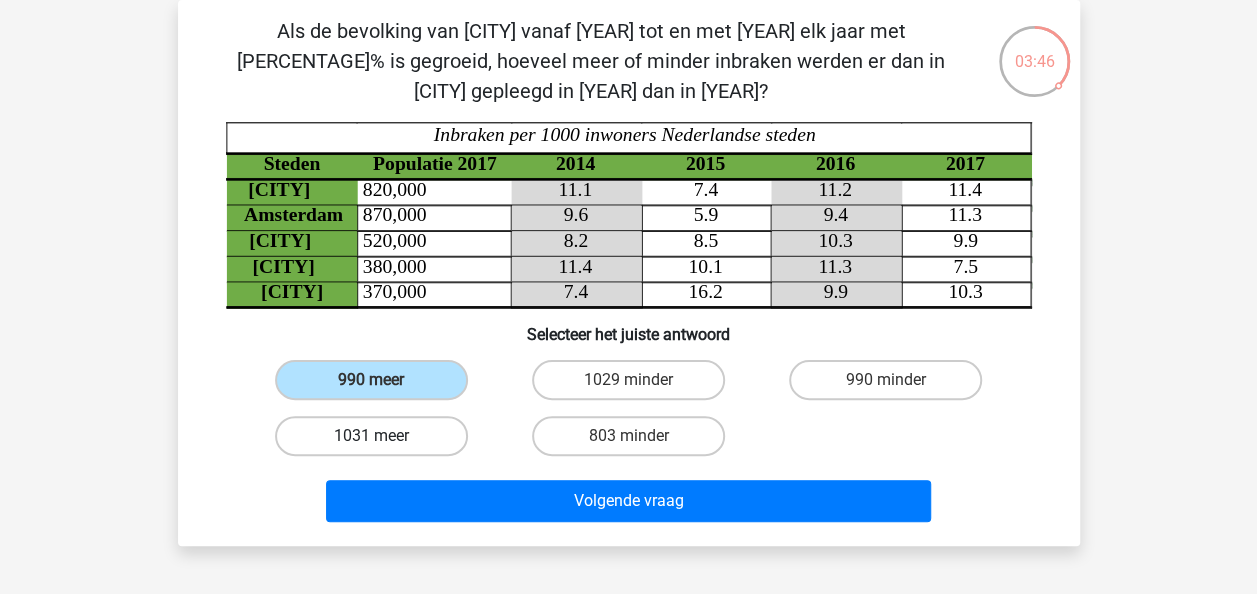 click on "1031 meer" at bounding box center (371, 436) 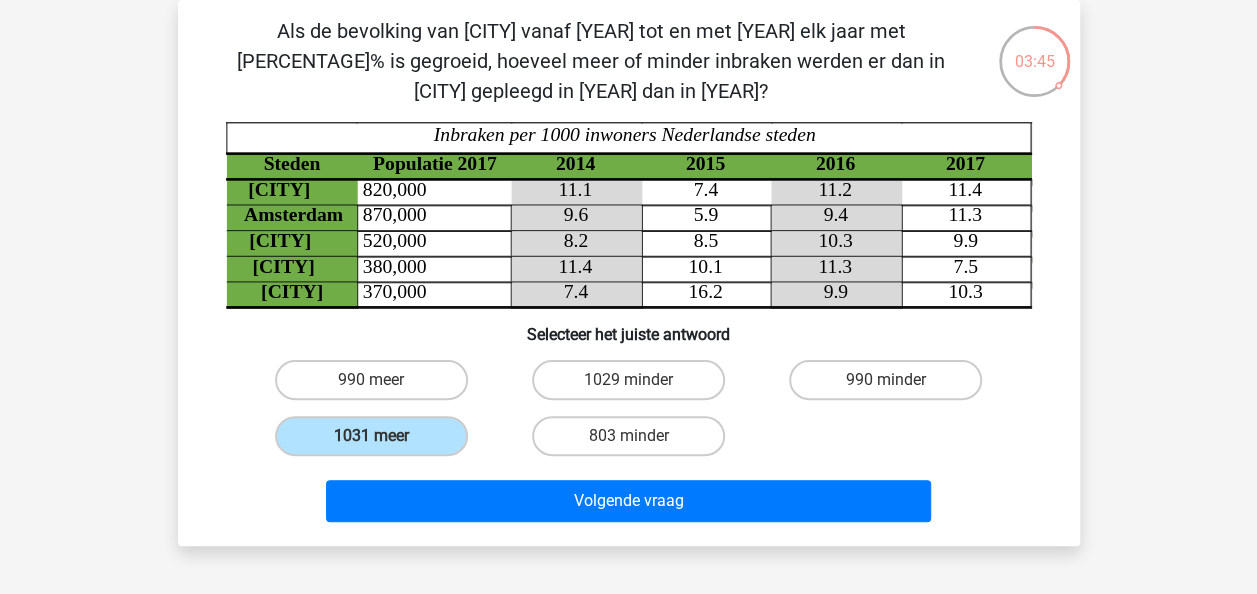 click on "Volgende vraag" at bounding box center [629, 505] 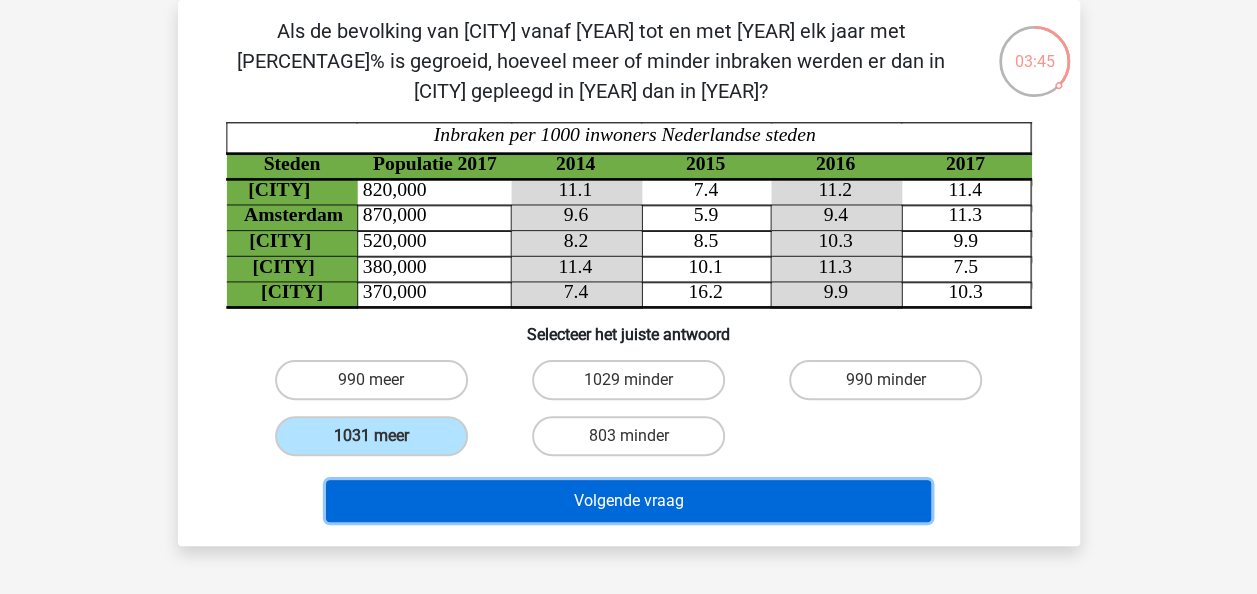 click on "Volgende vraag" at bounding box center (628, 501) 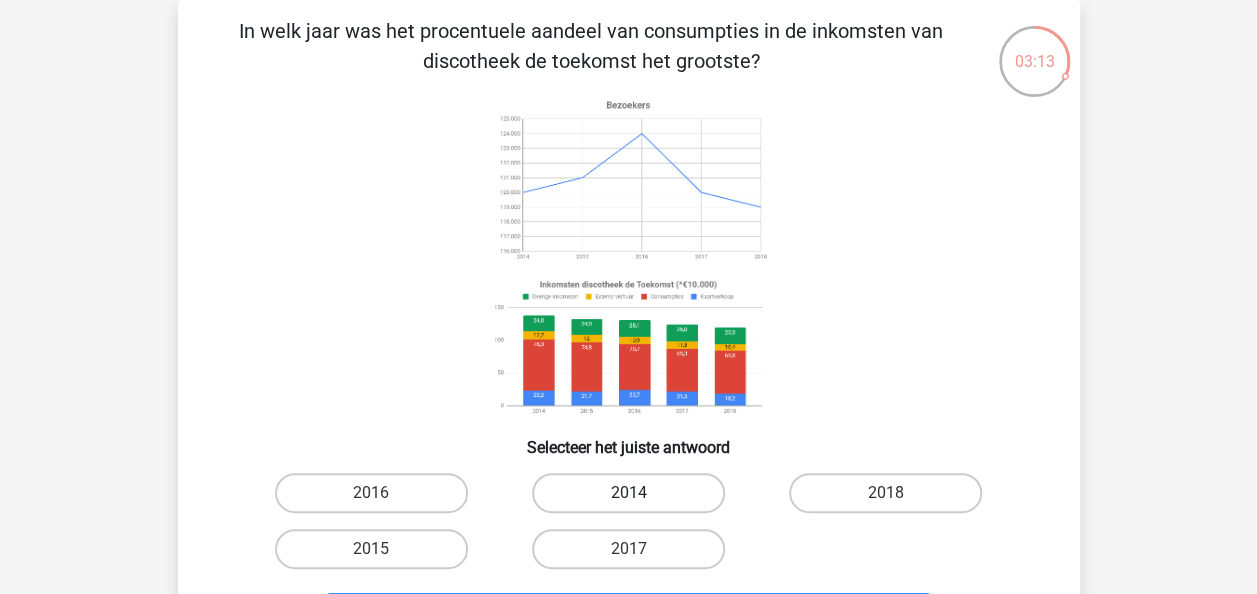 click on "2014" at bounding box center [628, 493] 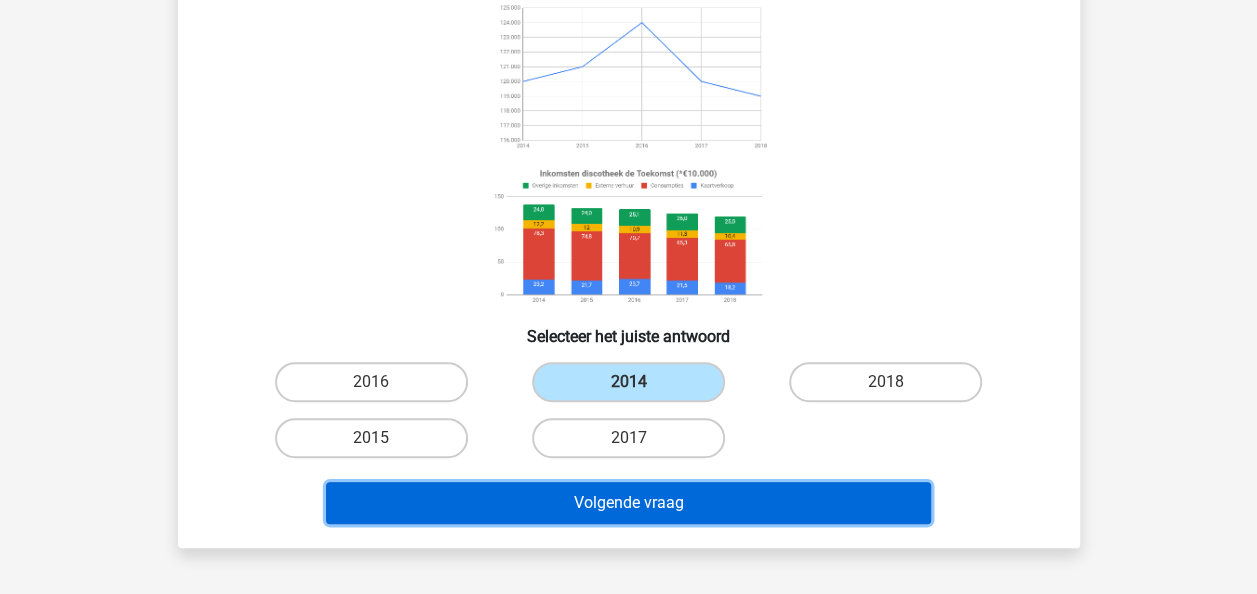 click on "Volgende vraag" at bounding box center (628, 503) 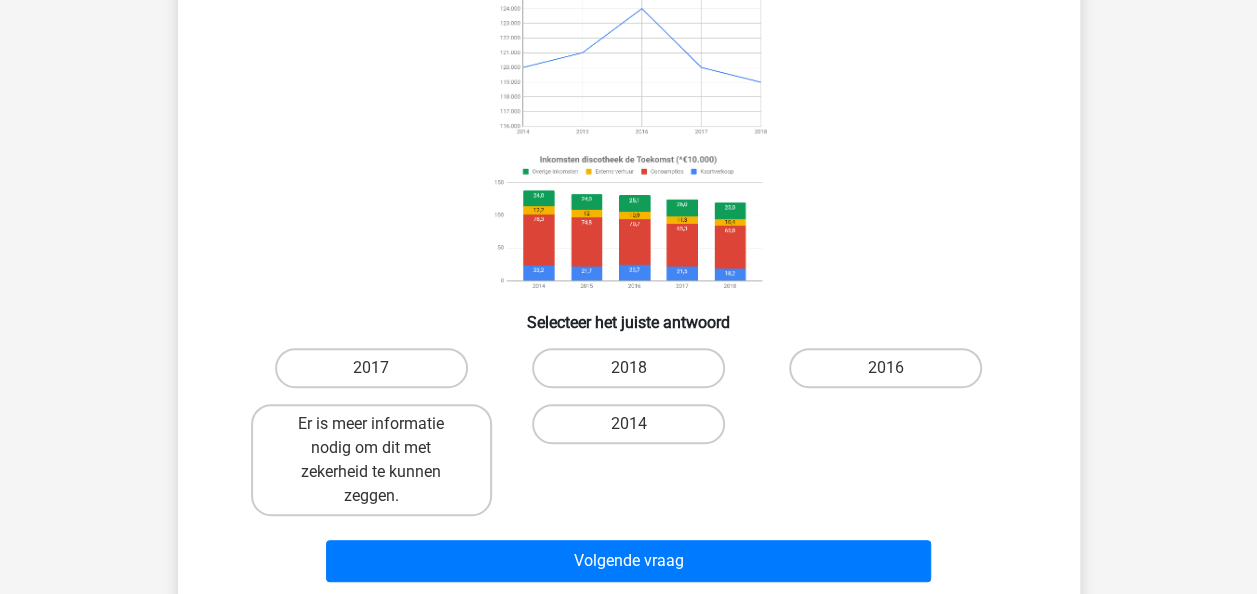 scroll, scrollTop: 218, scrollLeft: 0, axis: vertical 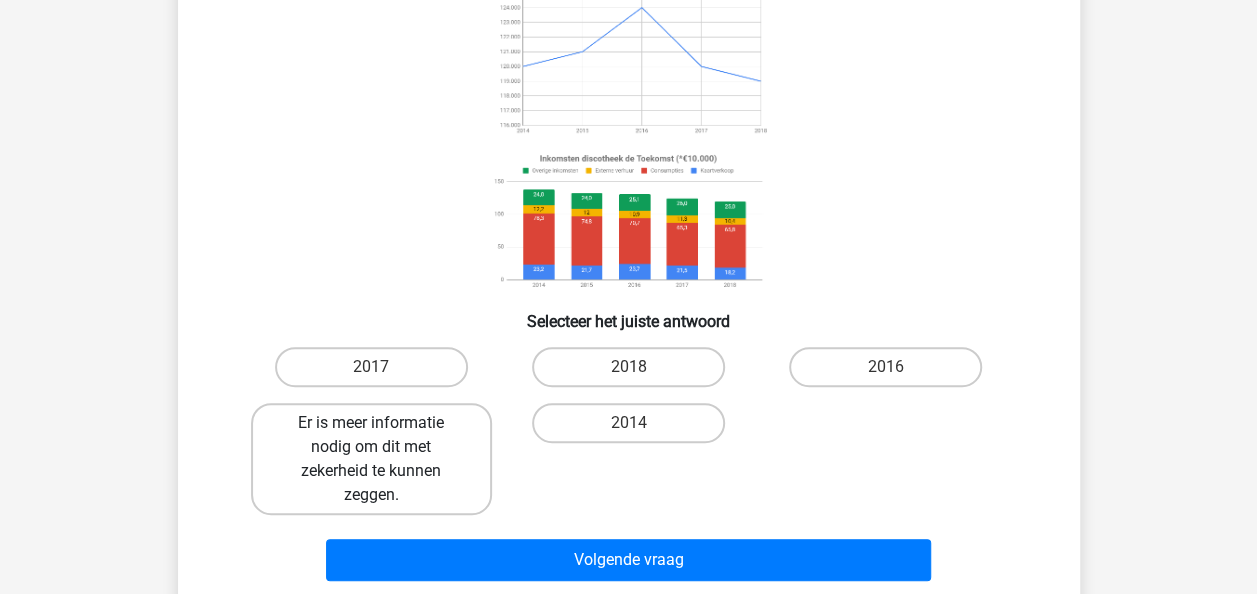 click on "Er is meer informatie nodig om dit met zekerheid te kunnen zeggen." at bounding box center (371, 459) 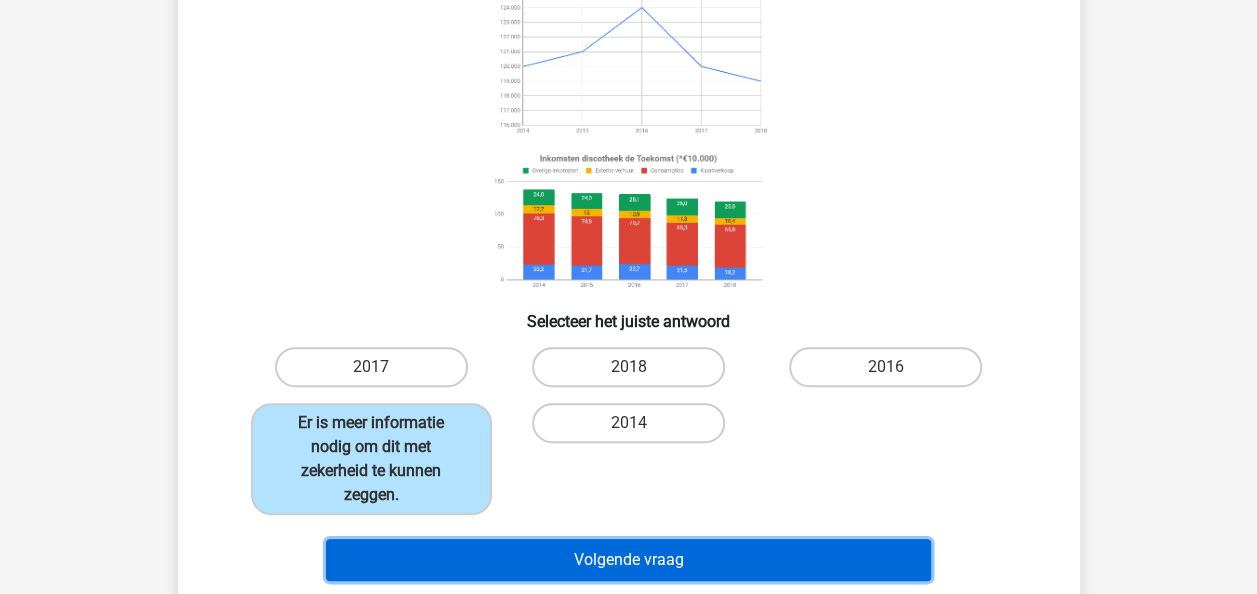 click on "Volgende vraag" at bounding box center (628, 560) 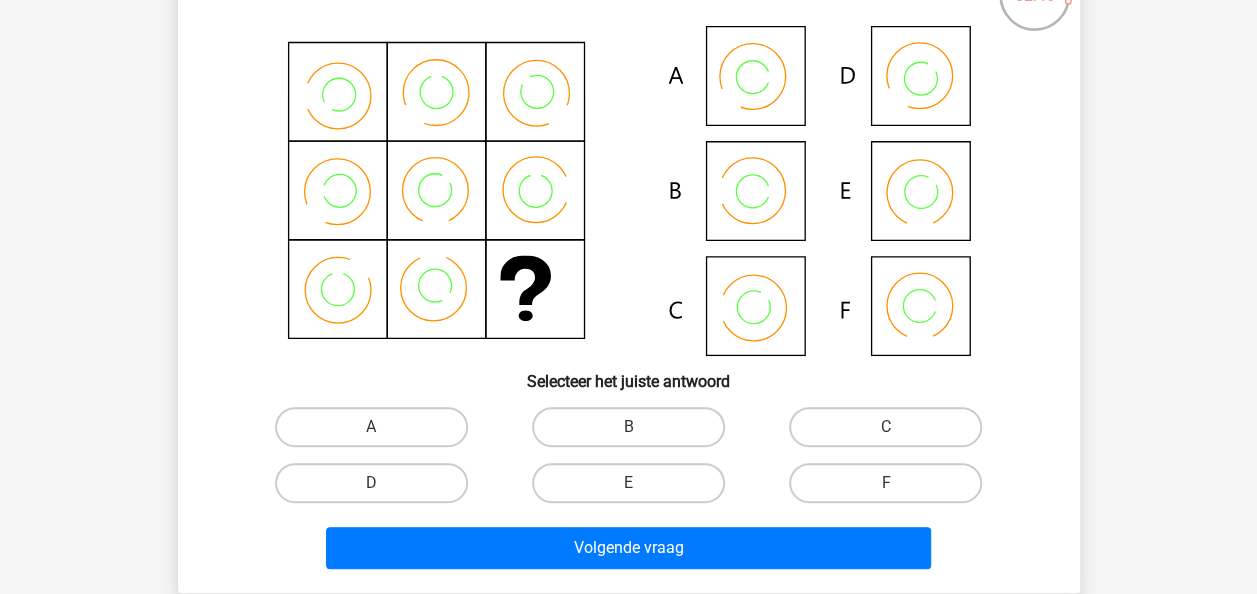 scroll, scrollTop: 0, scrollLeft: 0, axis: both 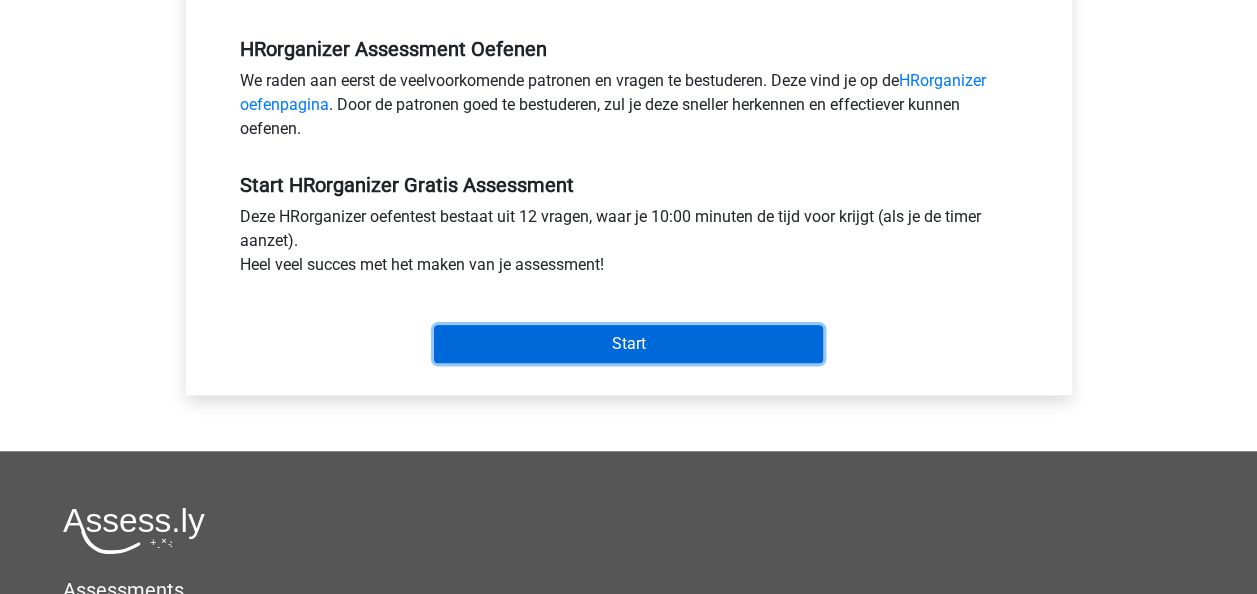 click on "Start" at bounding box center [628, 344] 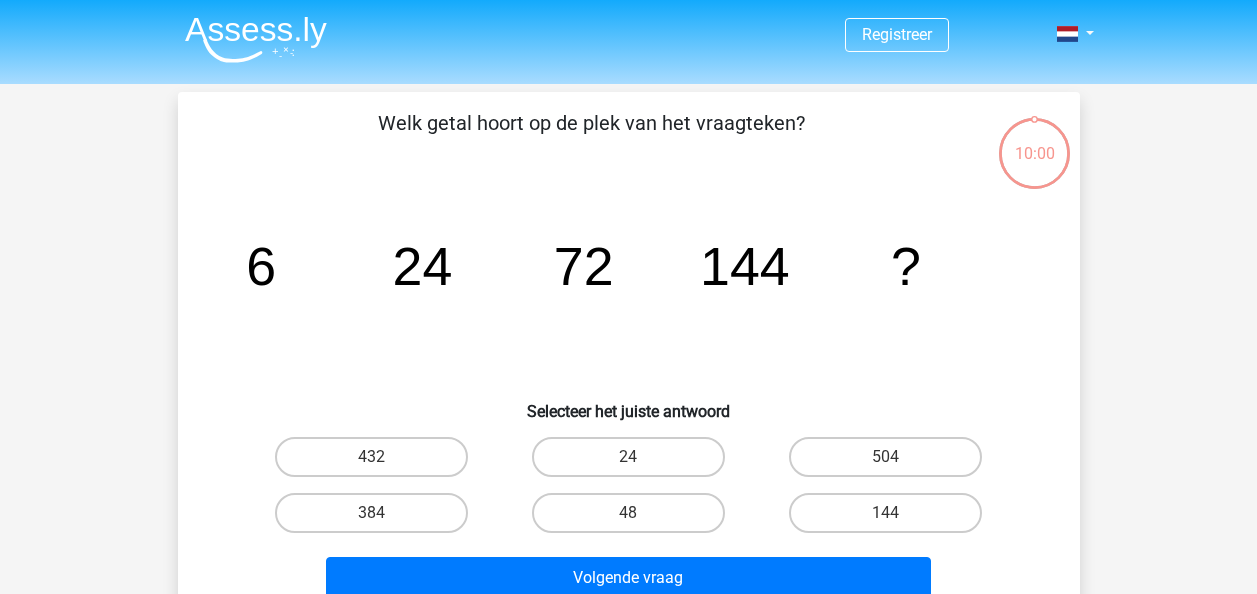 scroll, scrollTop: 0, scrollLeft: 0, axis: both 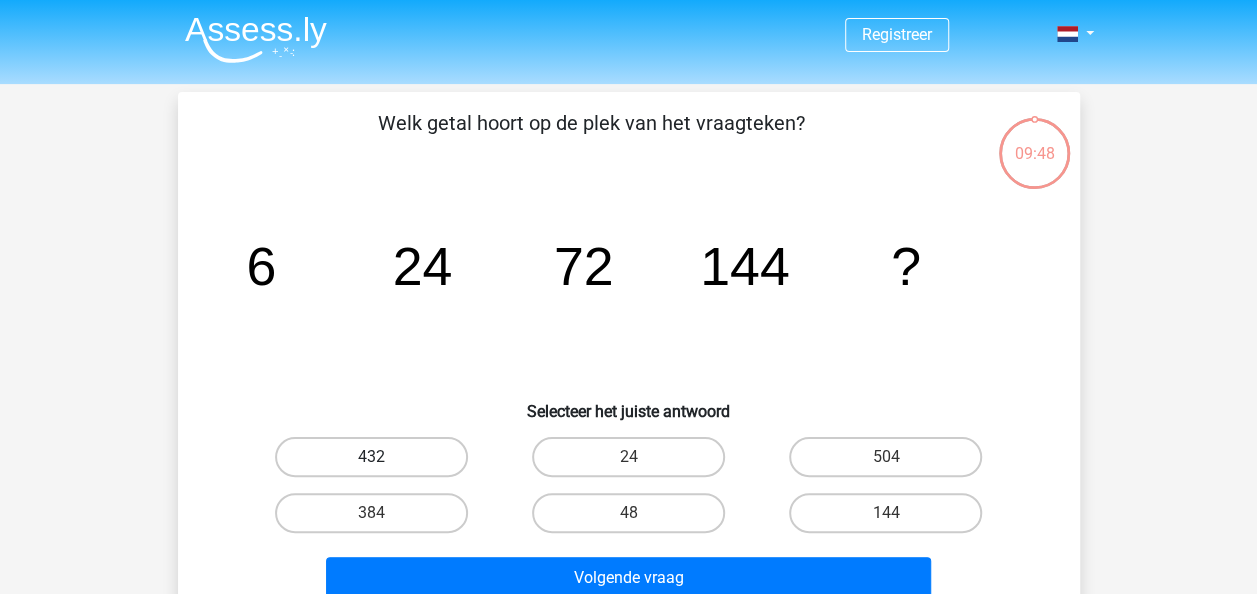 click on "432" at bounding box center (371, 457) 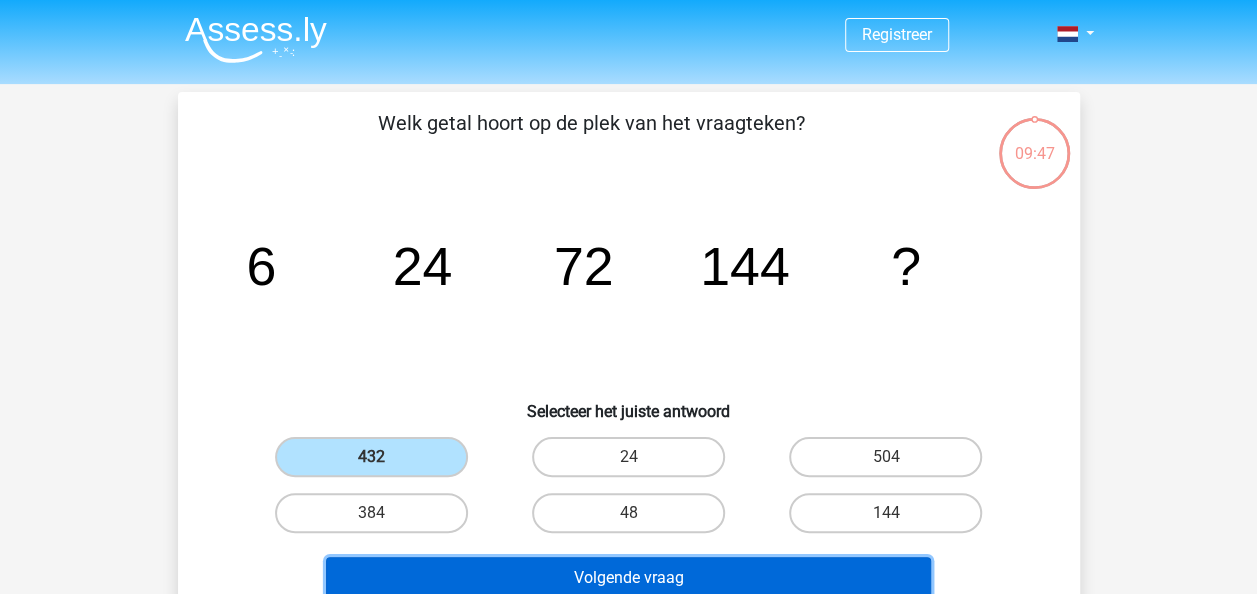 click on "Volgende vraag" at bounding box center [628, 578] 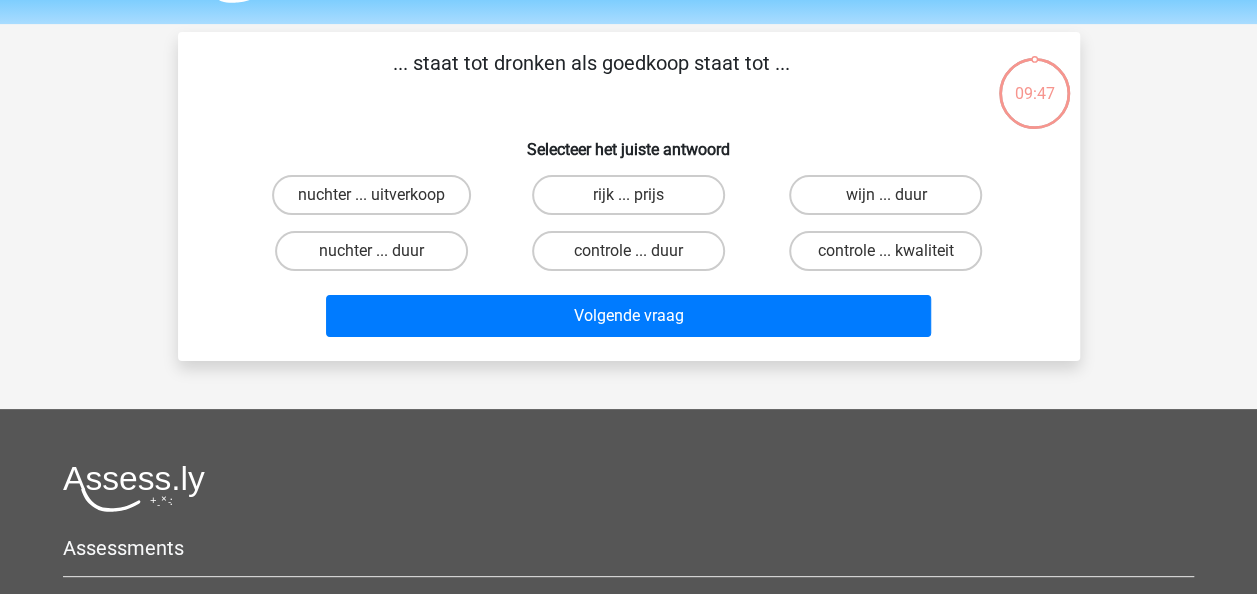 scroll, scrollTop: 92, scrollLeft: 0, axis: vertical 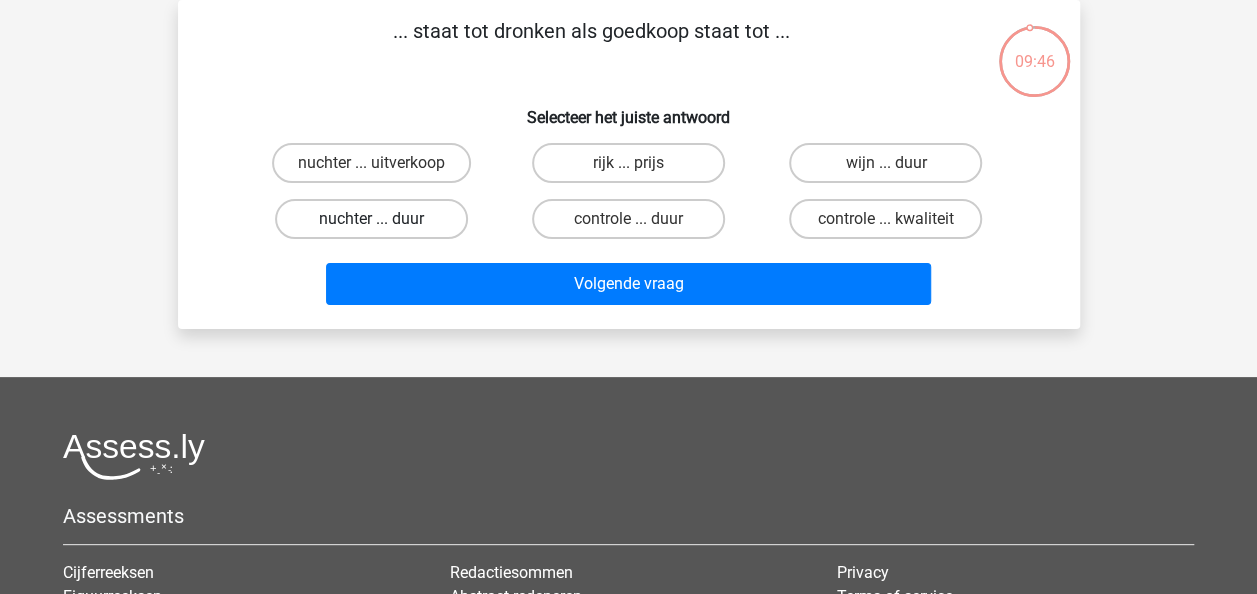 click on "nuchter ... duur" at bounding box center [371, 219] 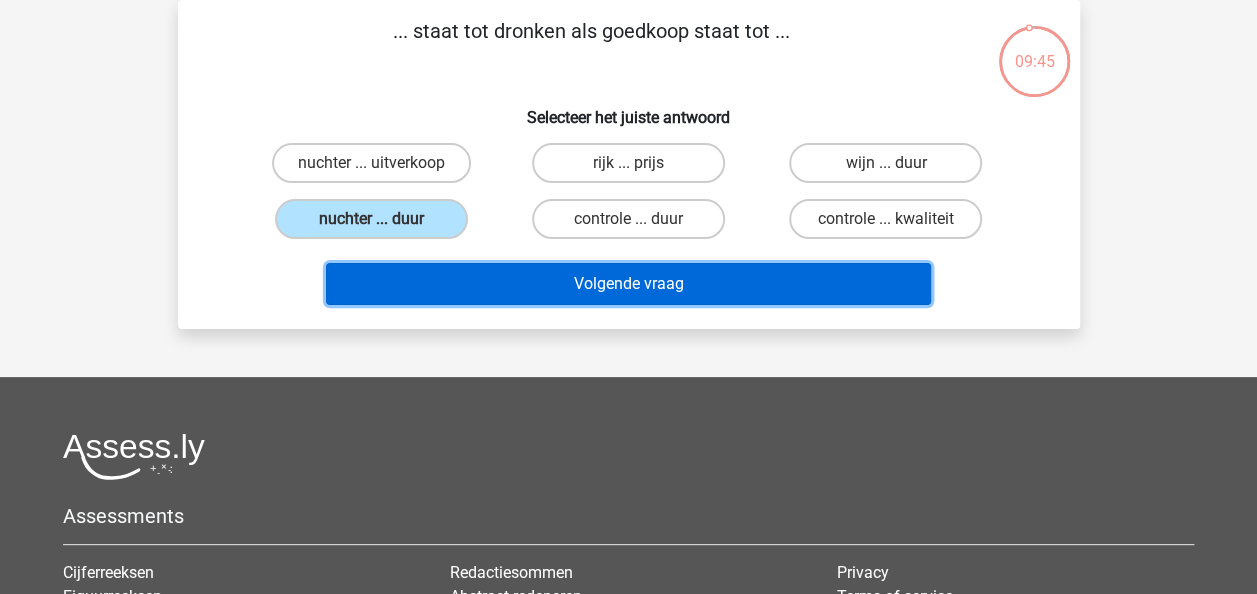 click on "Volgende vraag" at bounding box center (628, 284) 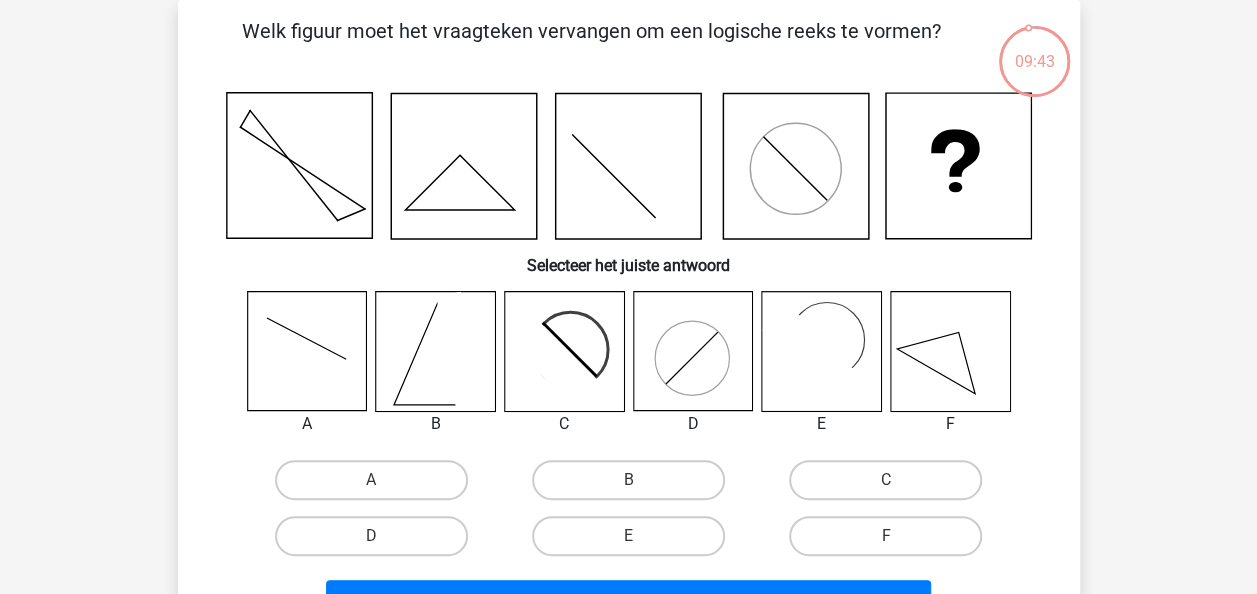 click 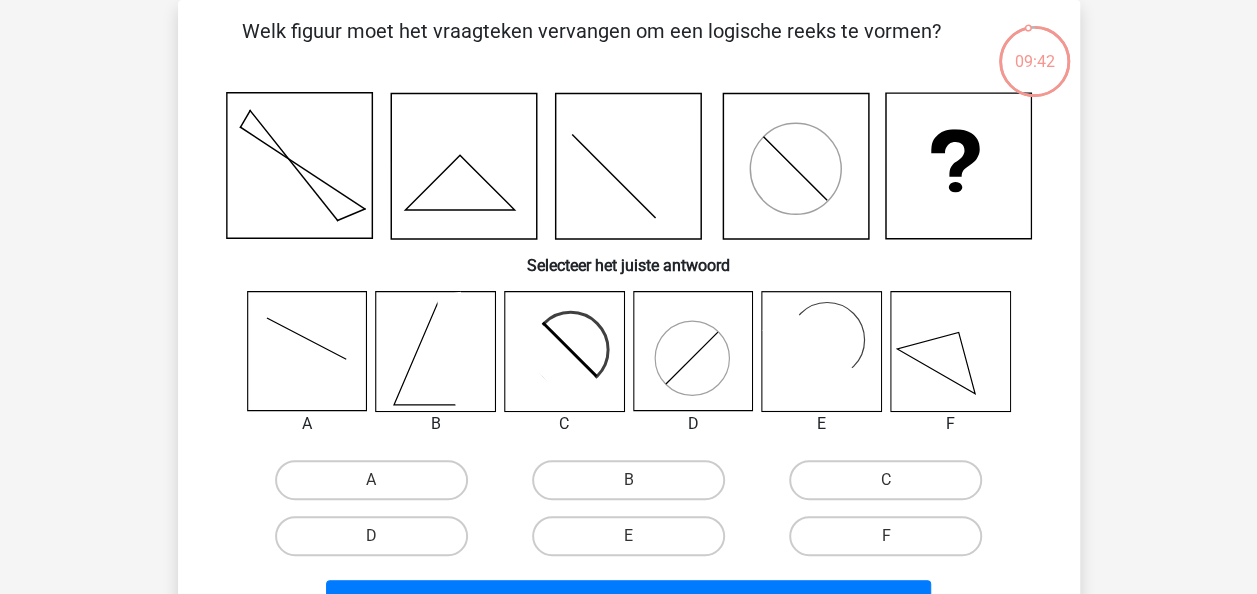 click 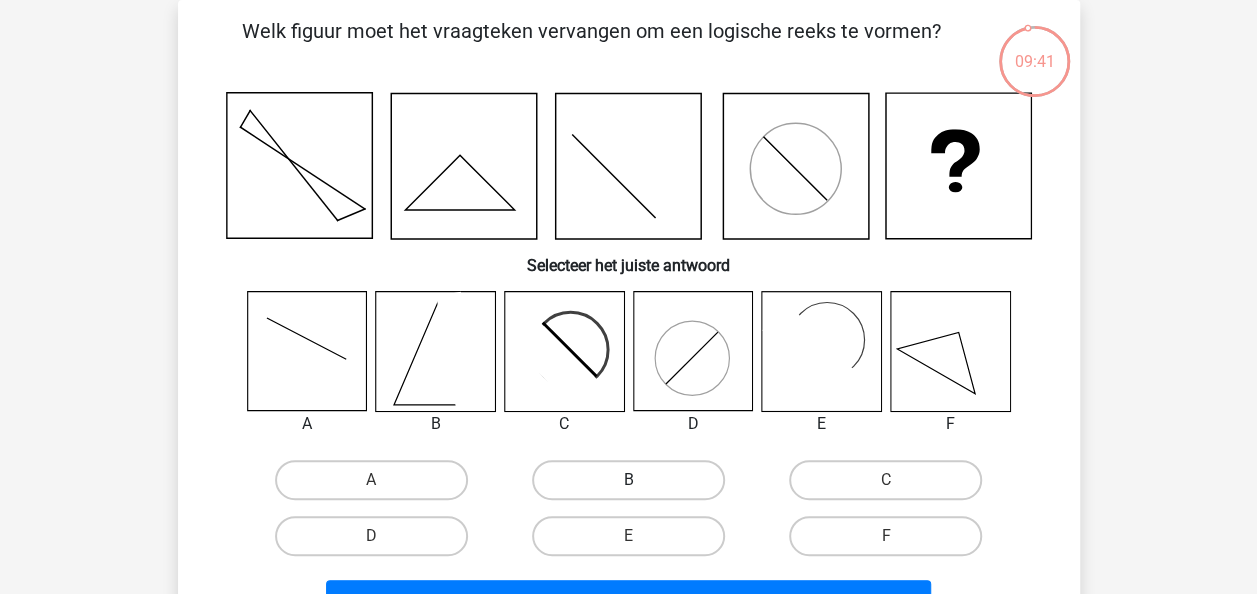 click on "B" at bounding box center [628, 480] 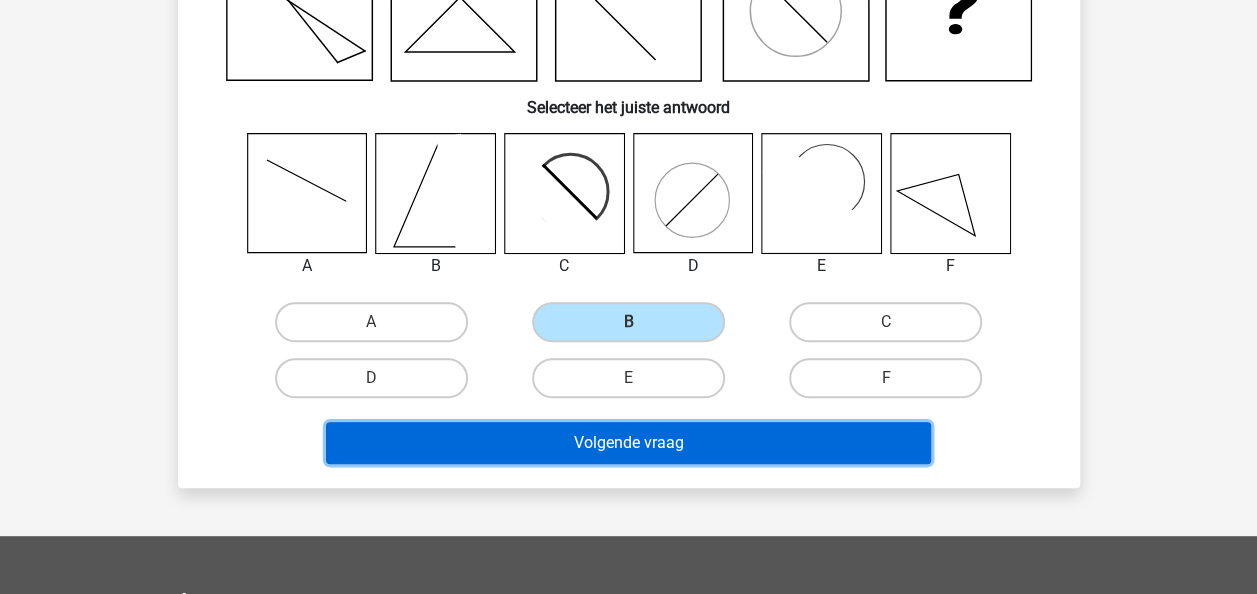 click on "Volgende vraag" at bounding box center (628, 443) 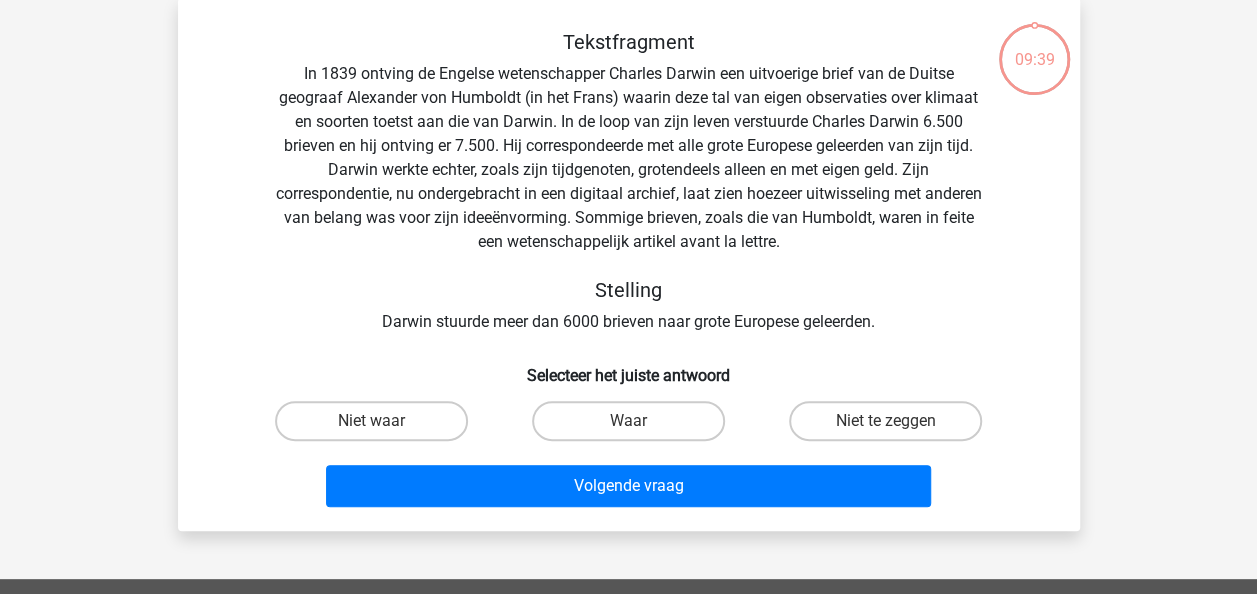 scroll, scrollTop: 92, scrollLeft: 0, axis: vertical 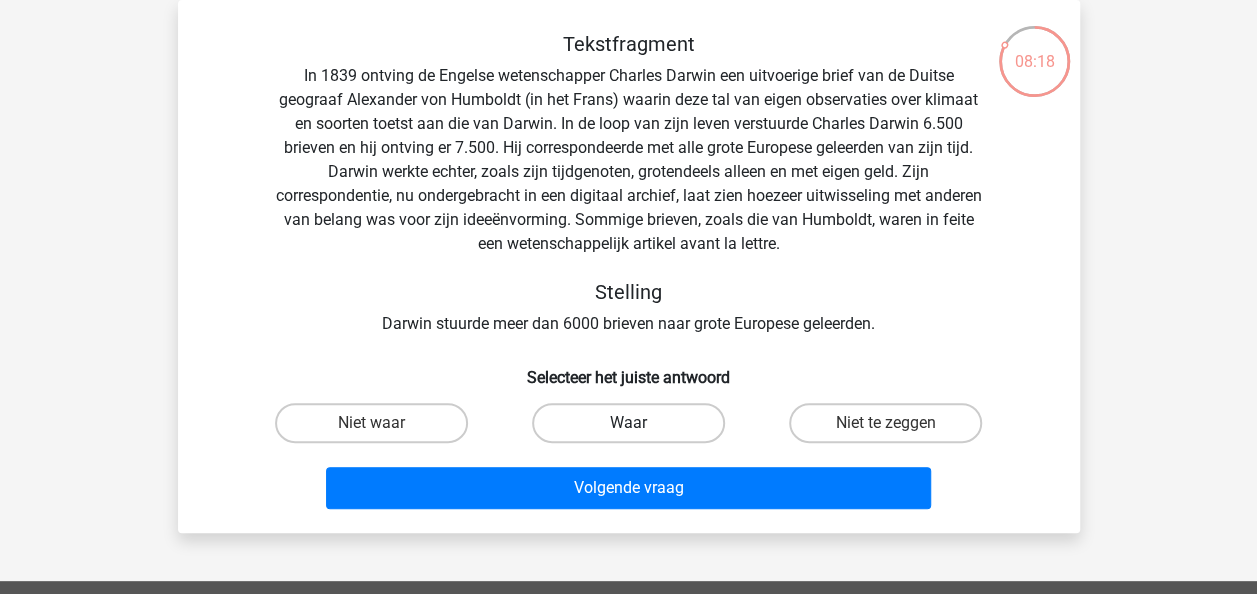 click on "Waar" at bounding box center (628, 423) 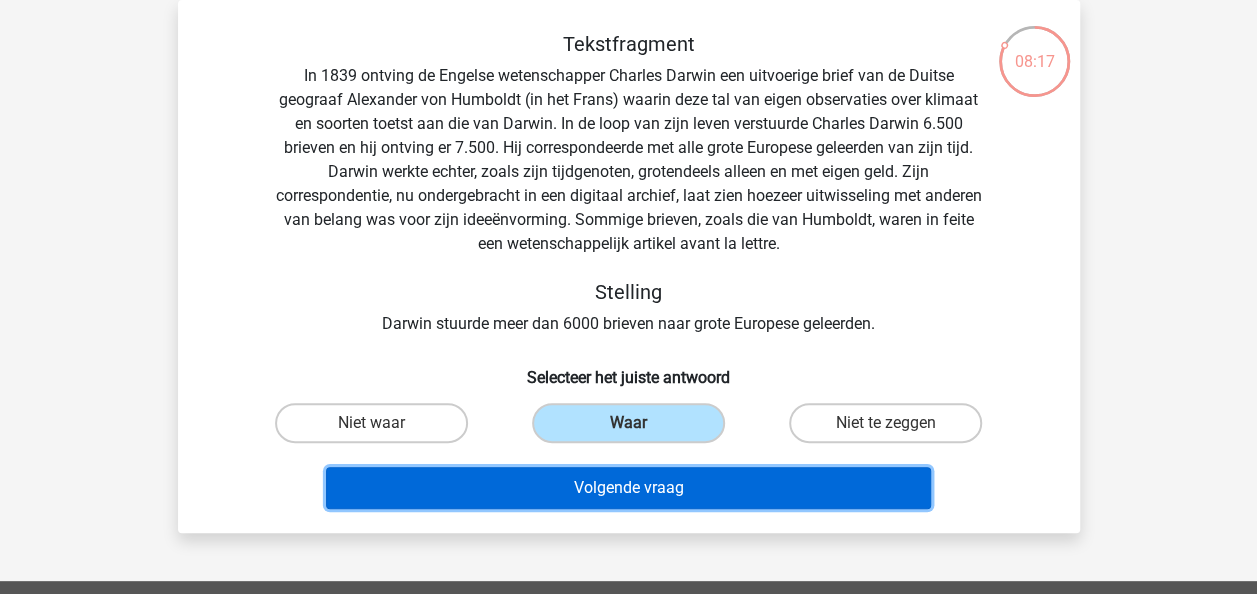 click on "Volgende vraag" at bounding box center (628, 488) 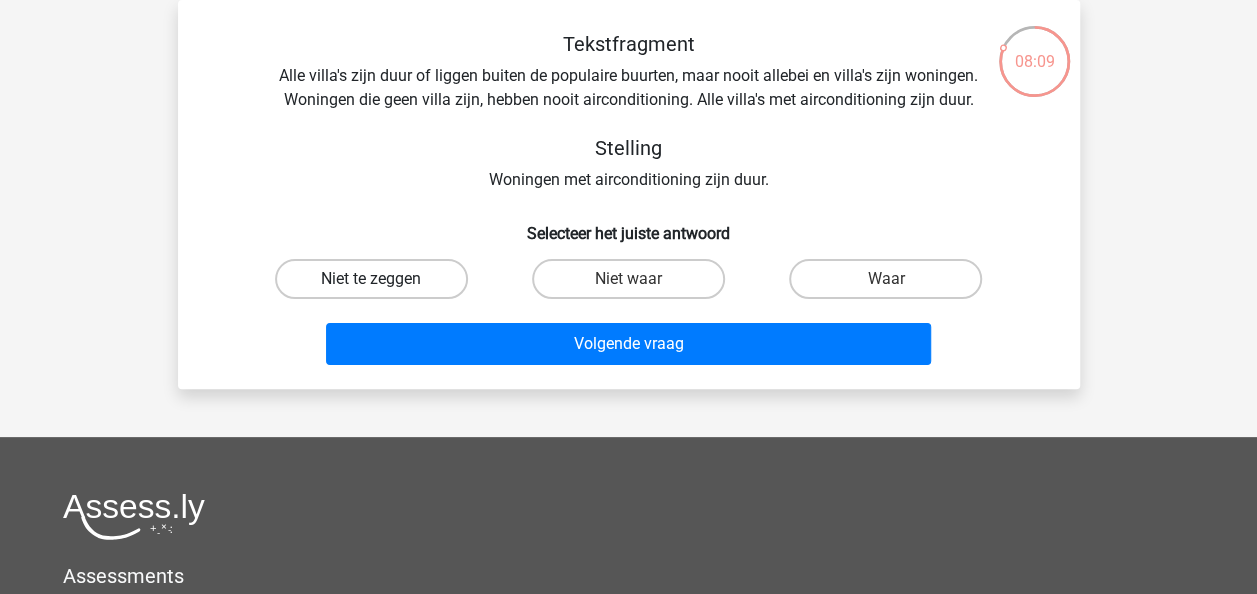 click on "Niet te zeggen" at bounding box center [371, 279] 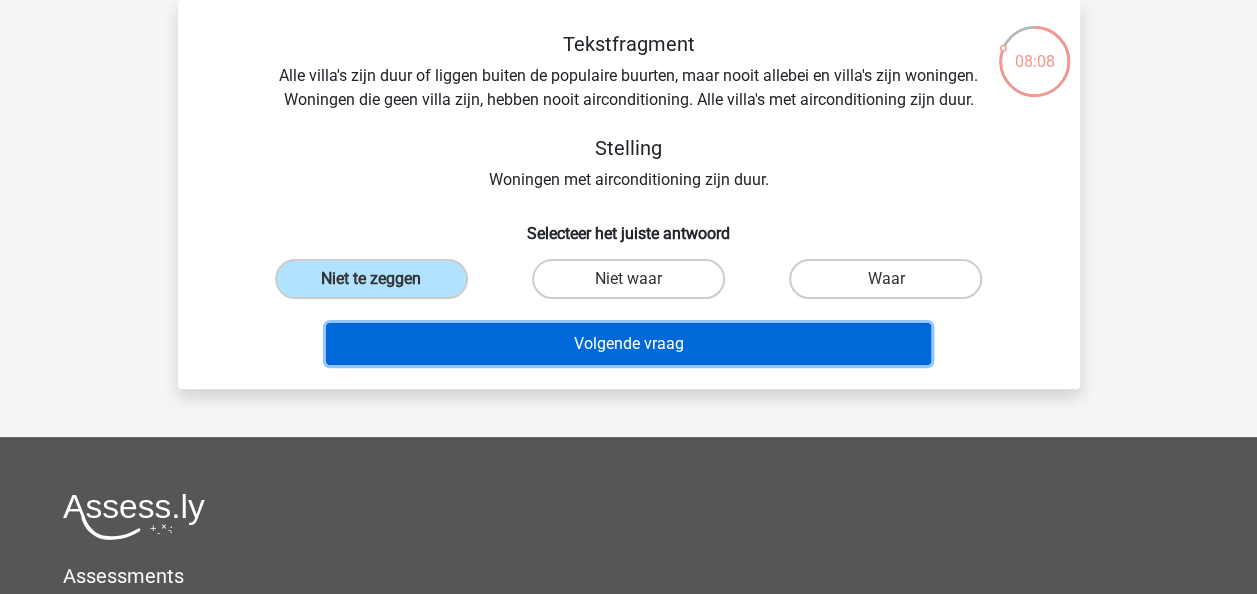 click on "Volgende vraag" at bounding box center (628, 344) 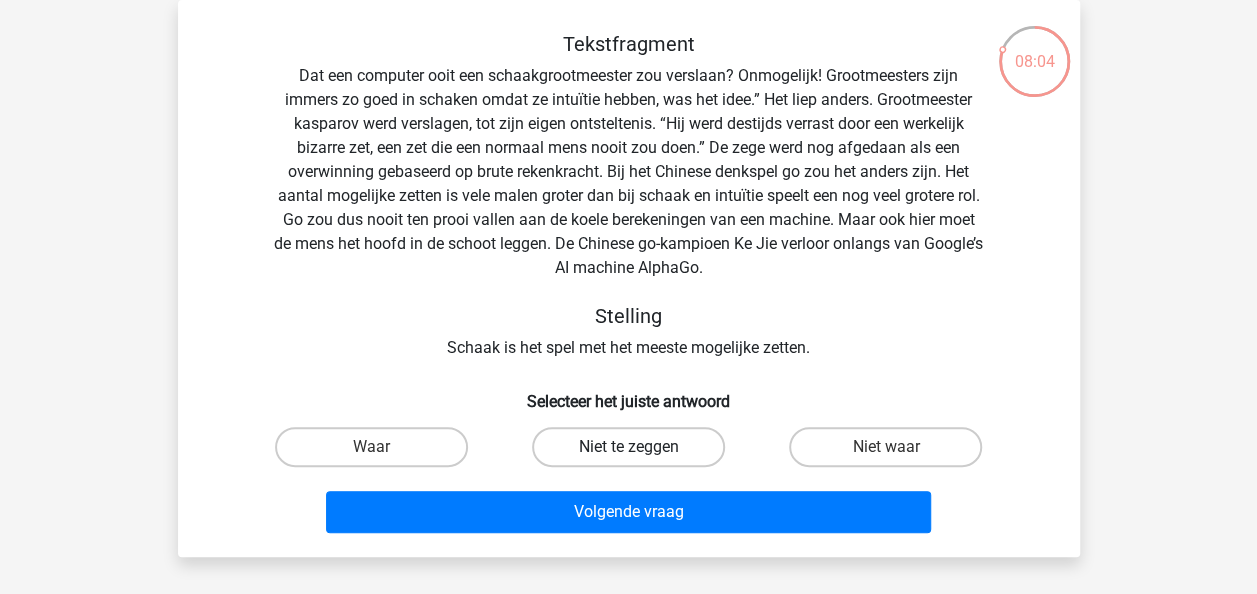 click on "Niet te zeggen" at bounding box center [628, 447] 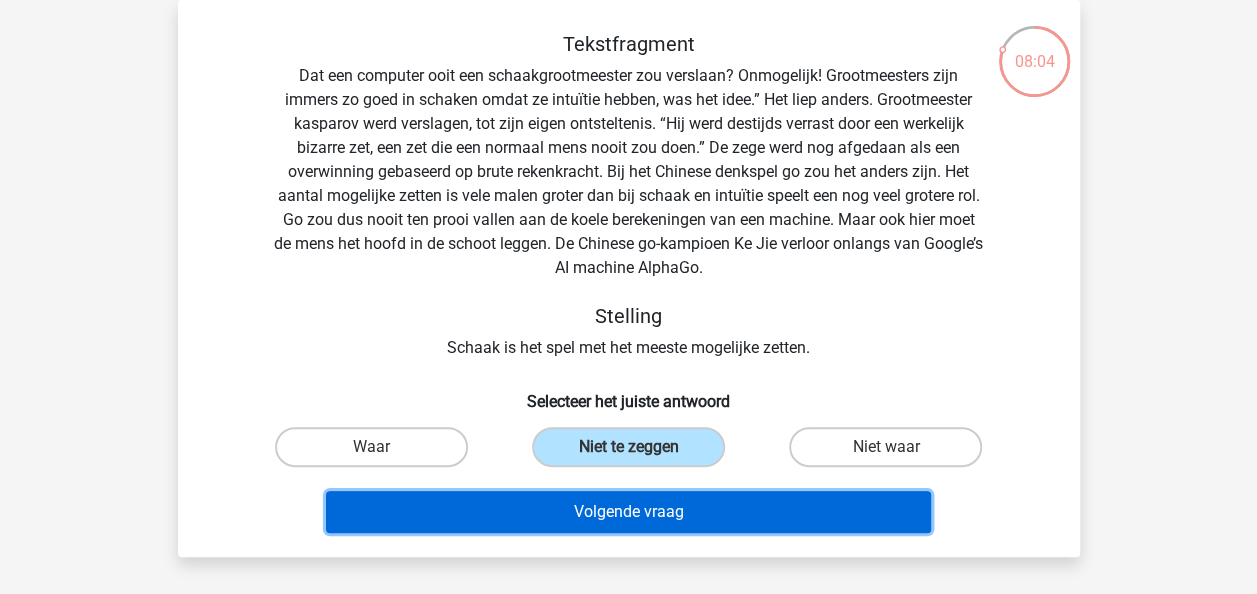 click on "Volgende vraag" at bounding box center (628, 512) 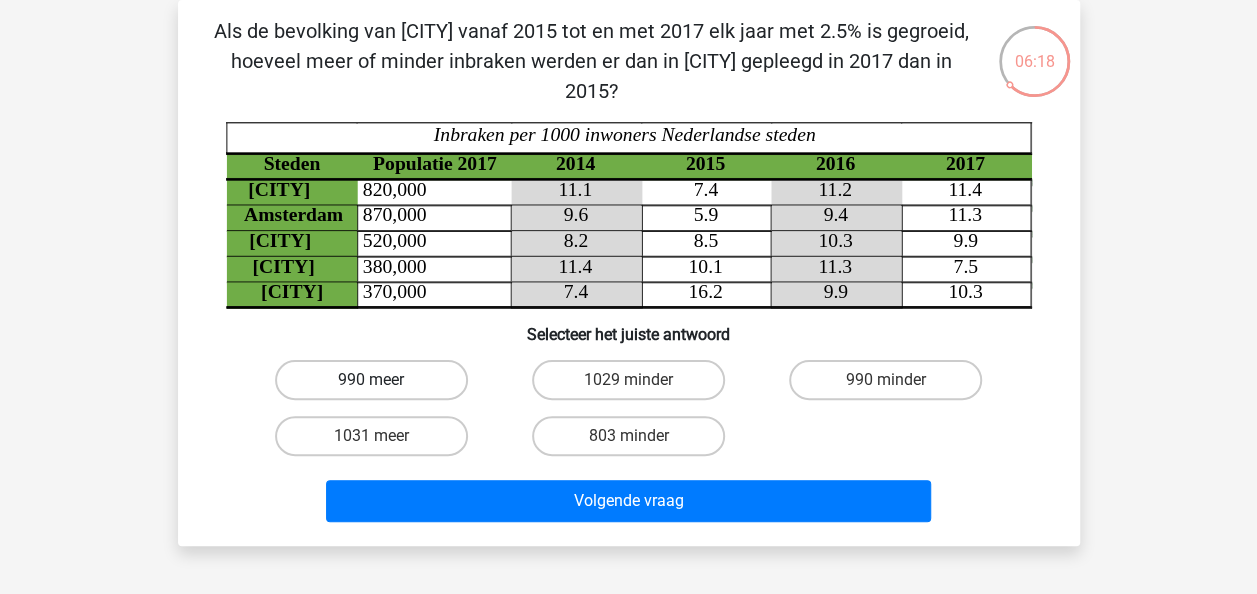 click on "990 meer" at bounding box center [371, 380] 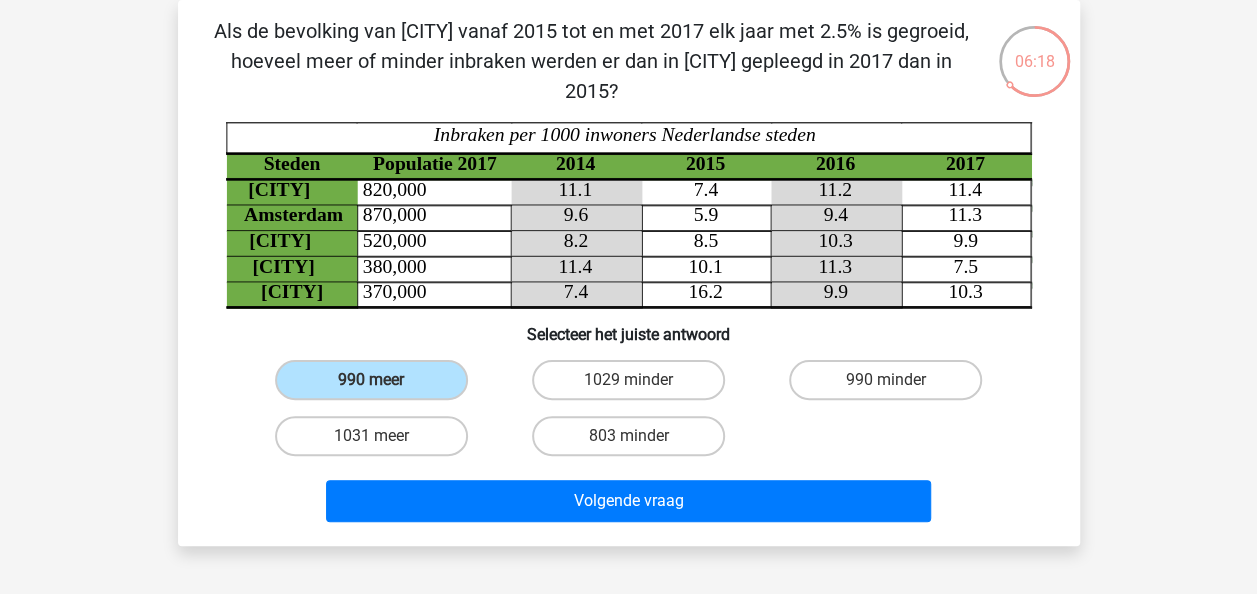 click on "Volgende vraag" at bounding box center [629, 505] 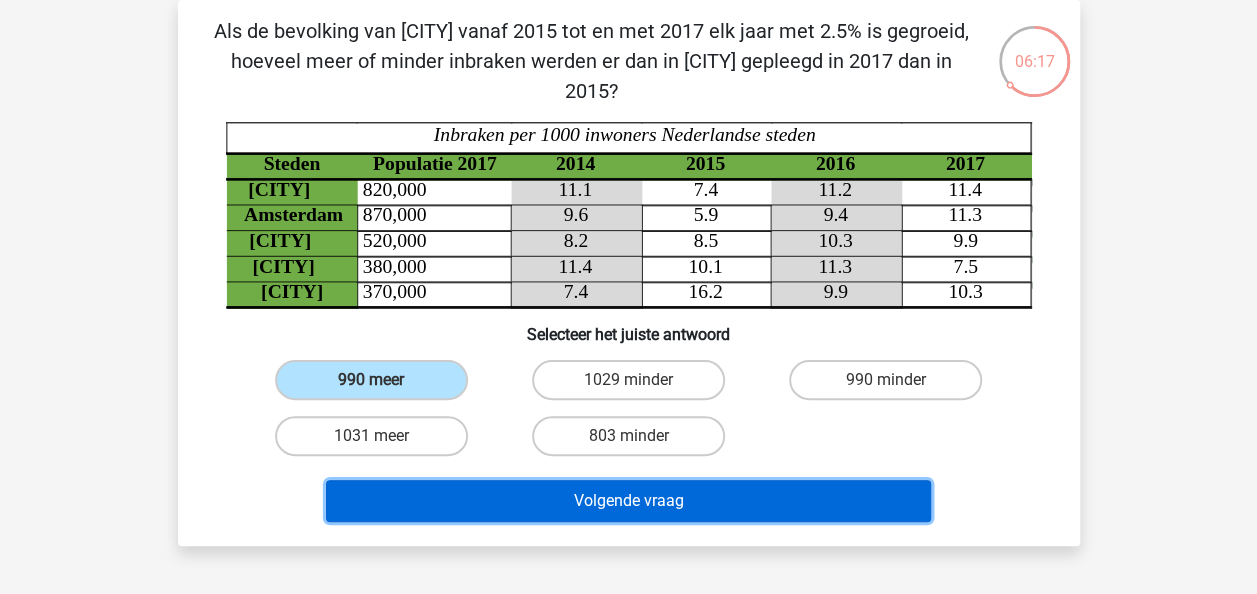 click on "Volgende vraag" at bounding box center (628, 501) 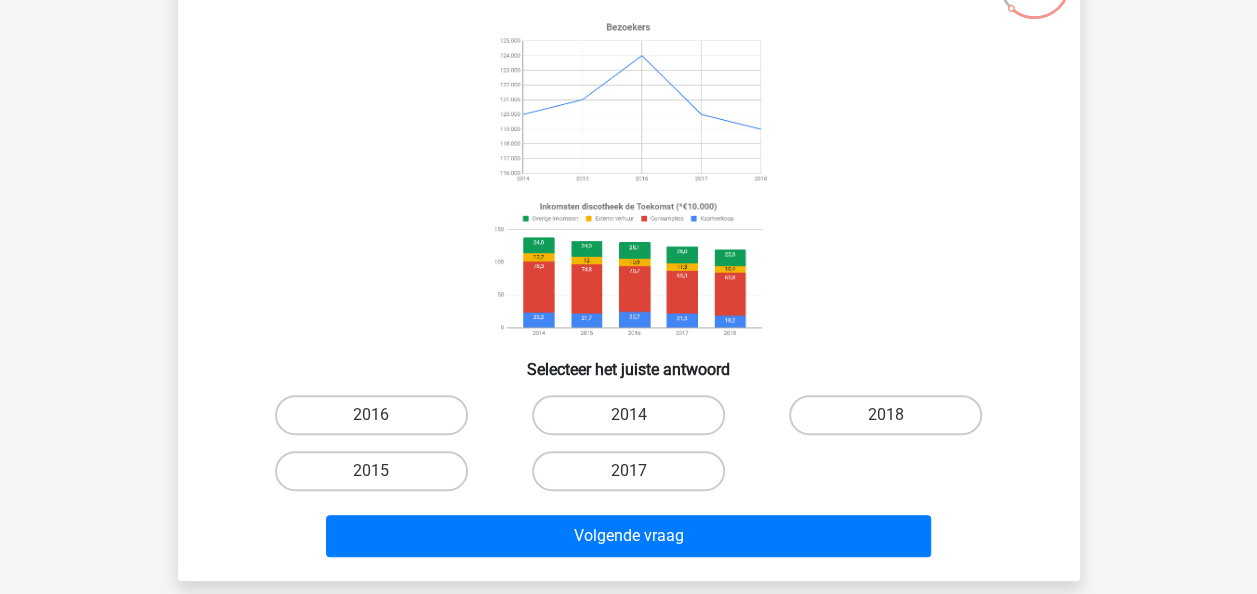 scroll, scrollTop: 163, scrollLeft: 0, axis: vertical 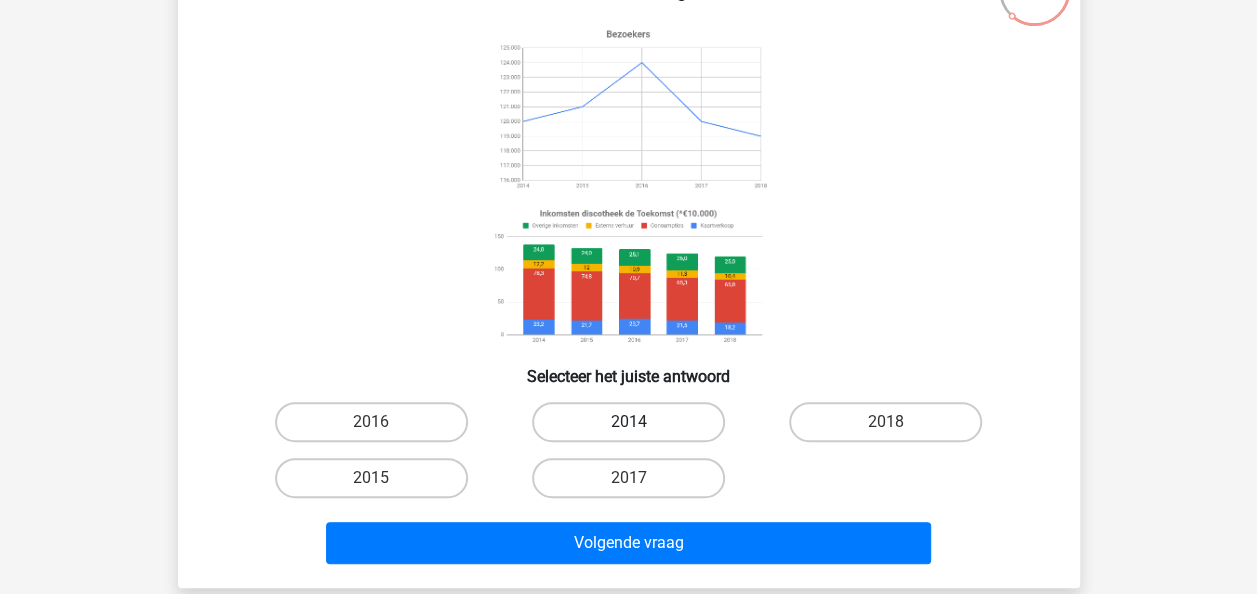 click on "2014" at bounding box center (628, 422) 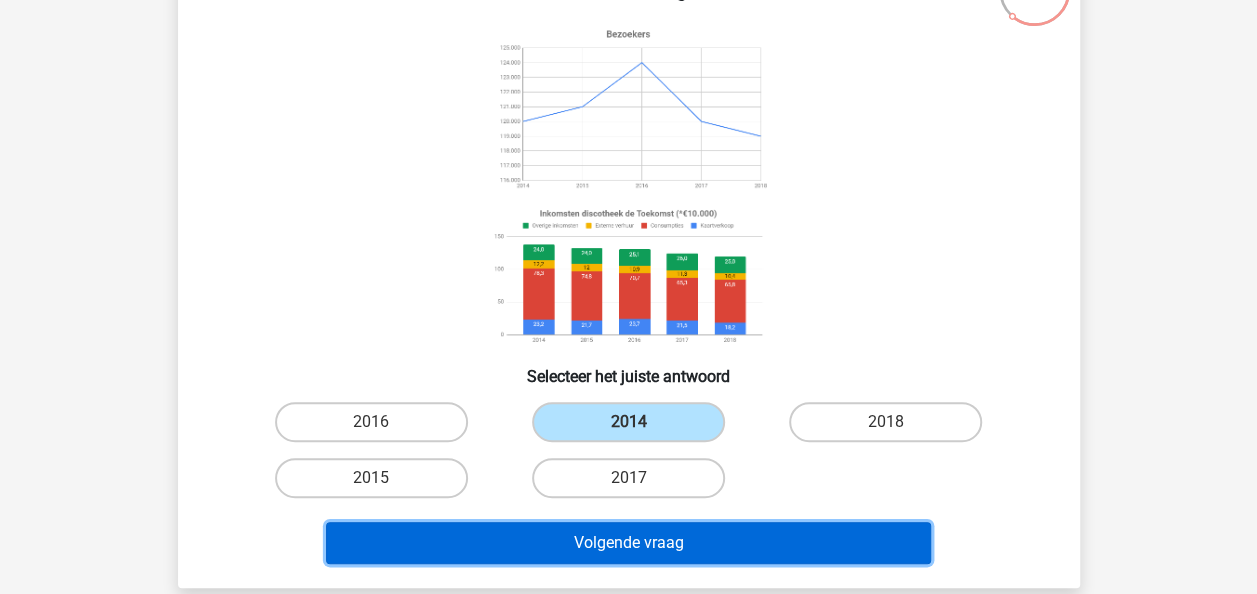 click on "Volgende vraag" at bounding box center (628, 543) 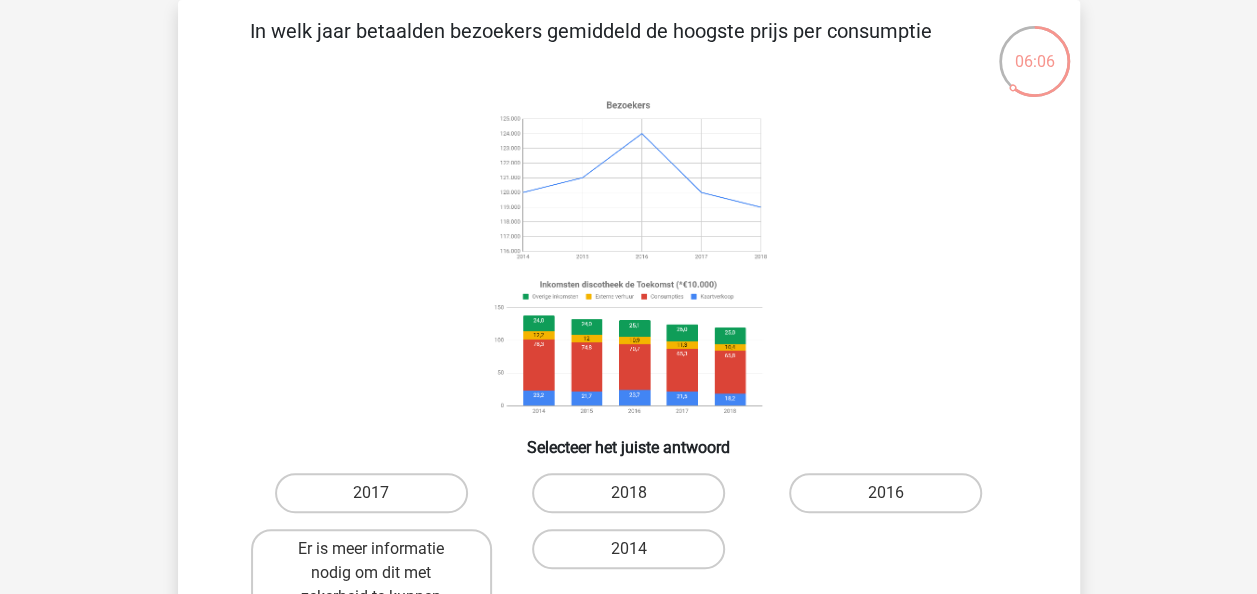 scroll, scrollTop: 213, scrollLeft: 0, axis: vertical 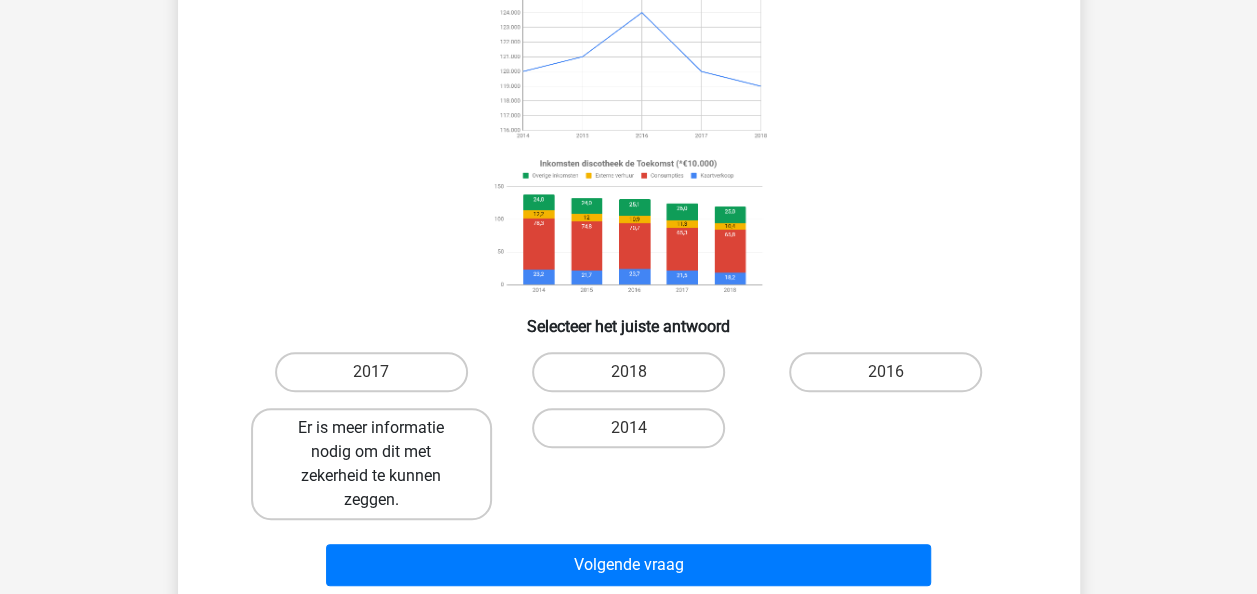 click on "Er is meer informatie nodig om dit met zekerheid te kunnen zeggen." at bounding box center [371, 464] 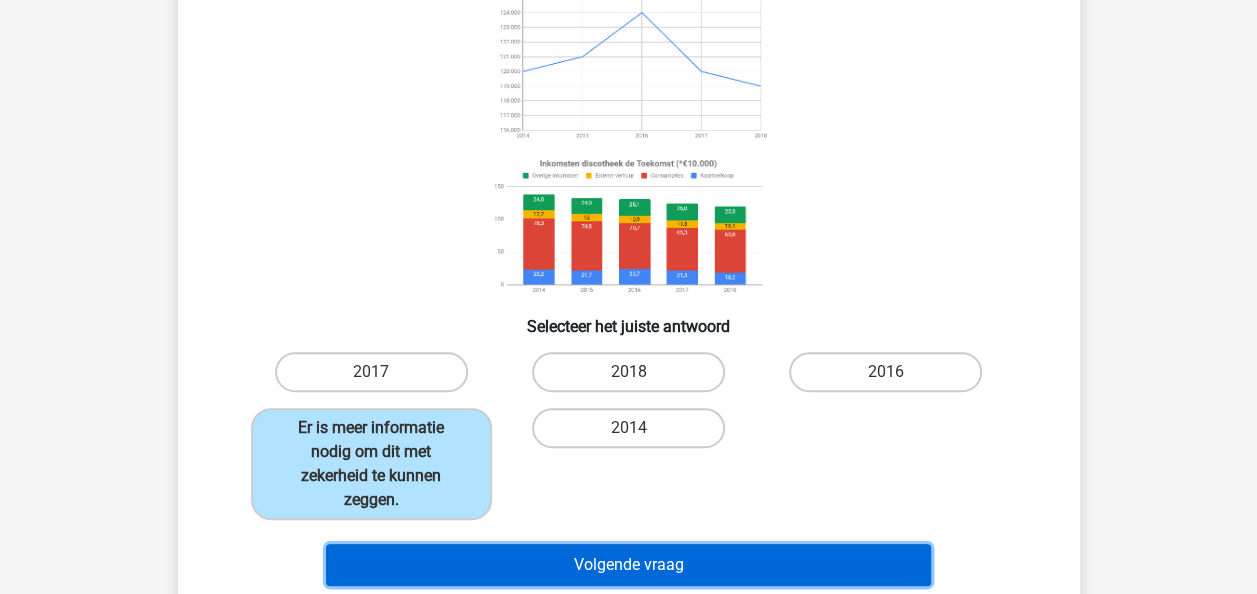 click on "Volgende vraag" at bounding box center [628, 565] 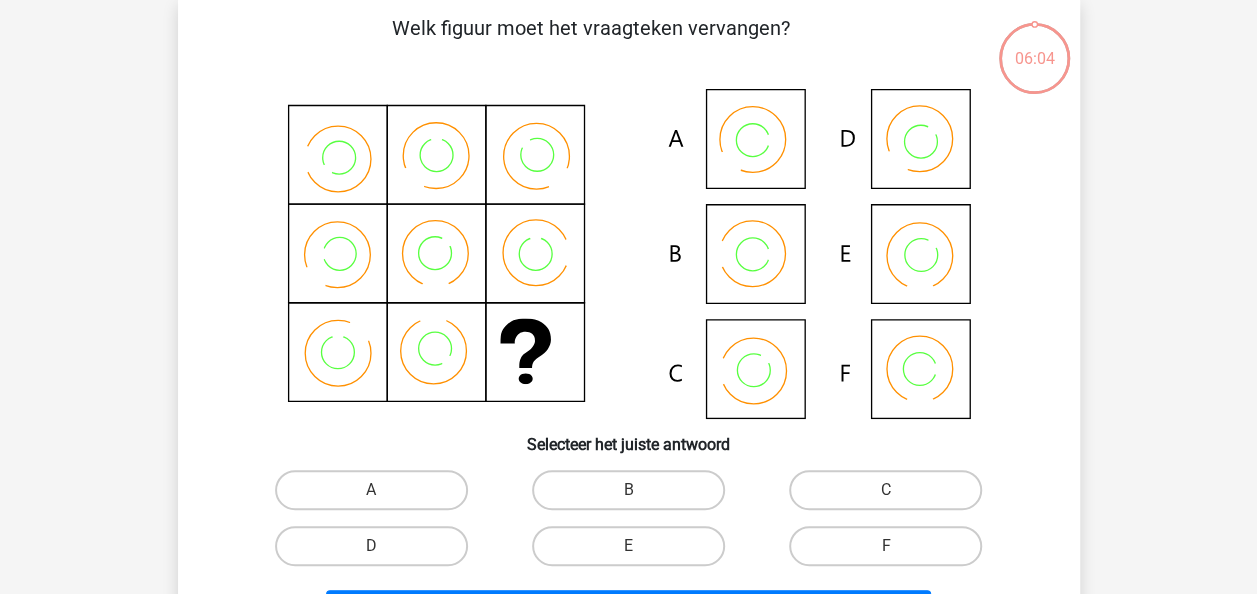 scroll, scrollTop: 92, scrollLeft: 0, axis: vertical 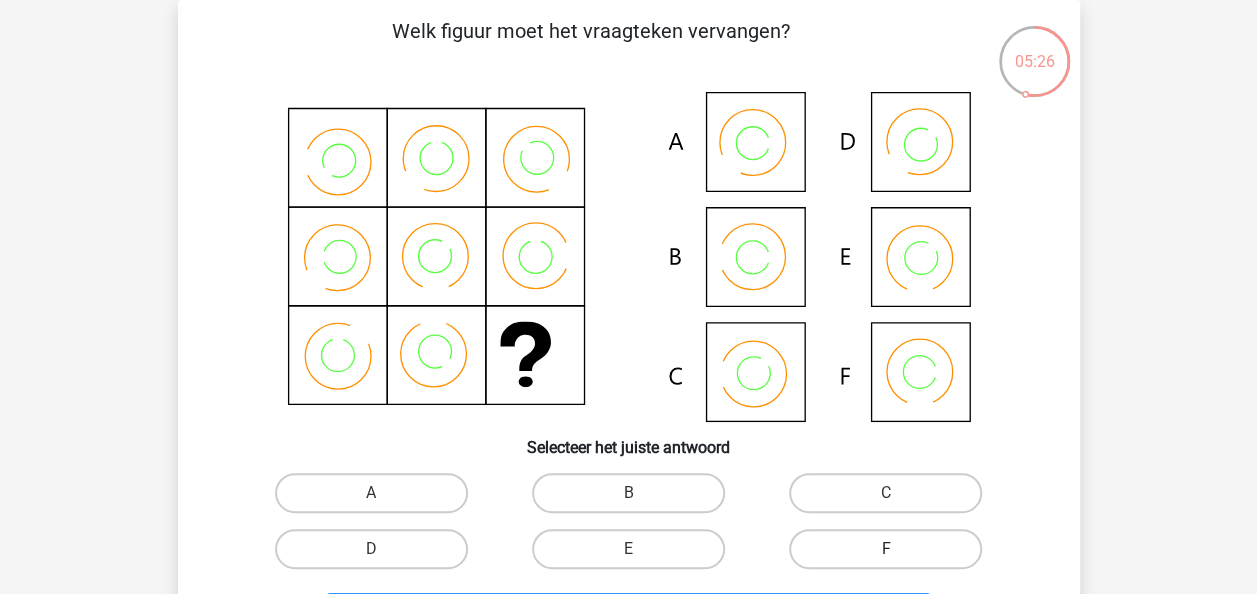 click on "F" at bounding box center [885, 549] 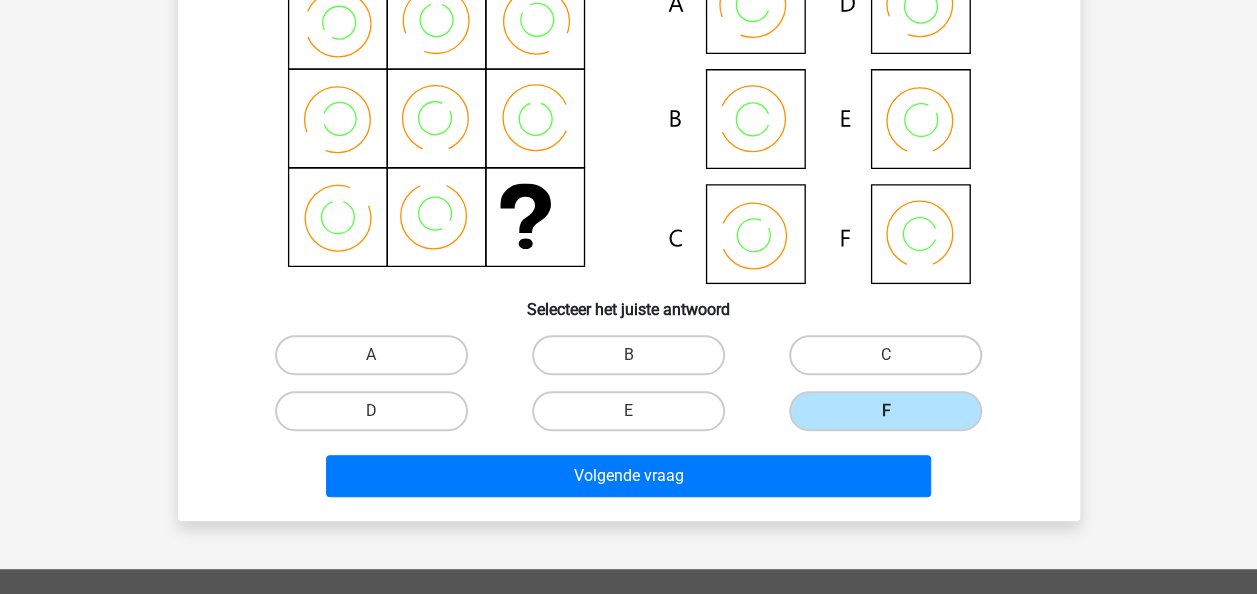 scroll, scrollTop: 231, scrollLeft: 0, axis: vertical 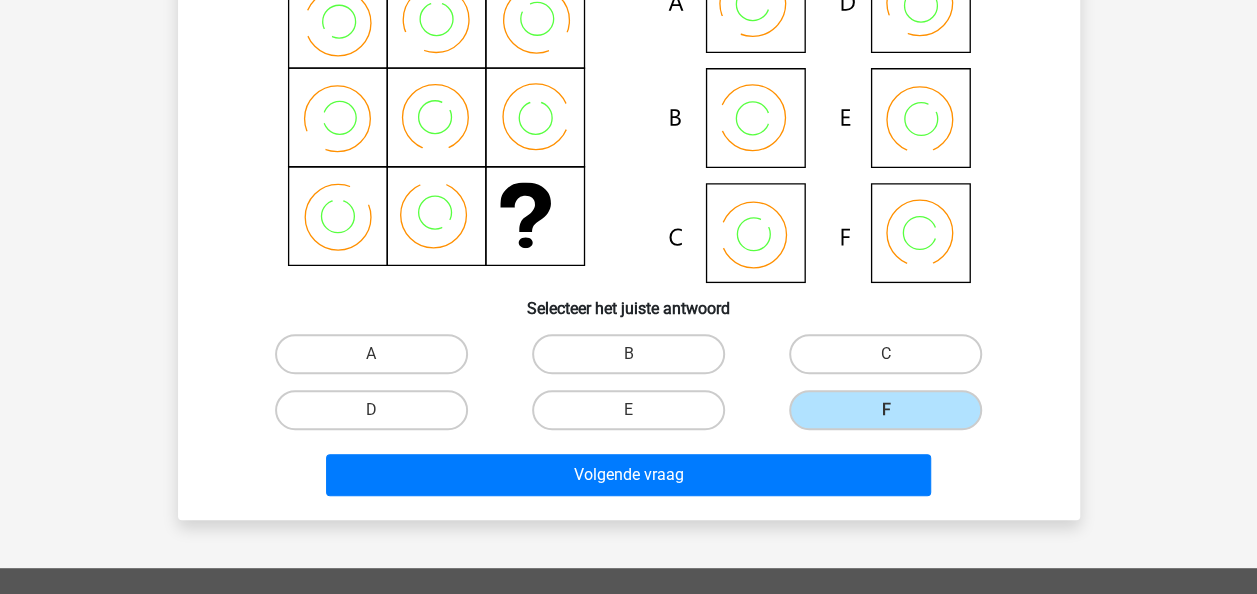 click on "Volgende vraag" at bounding box center [629, 471] 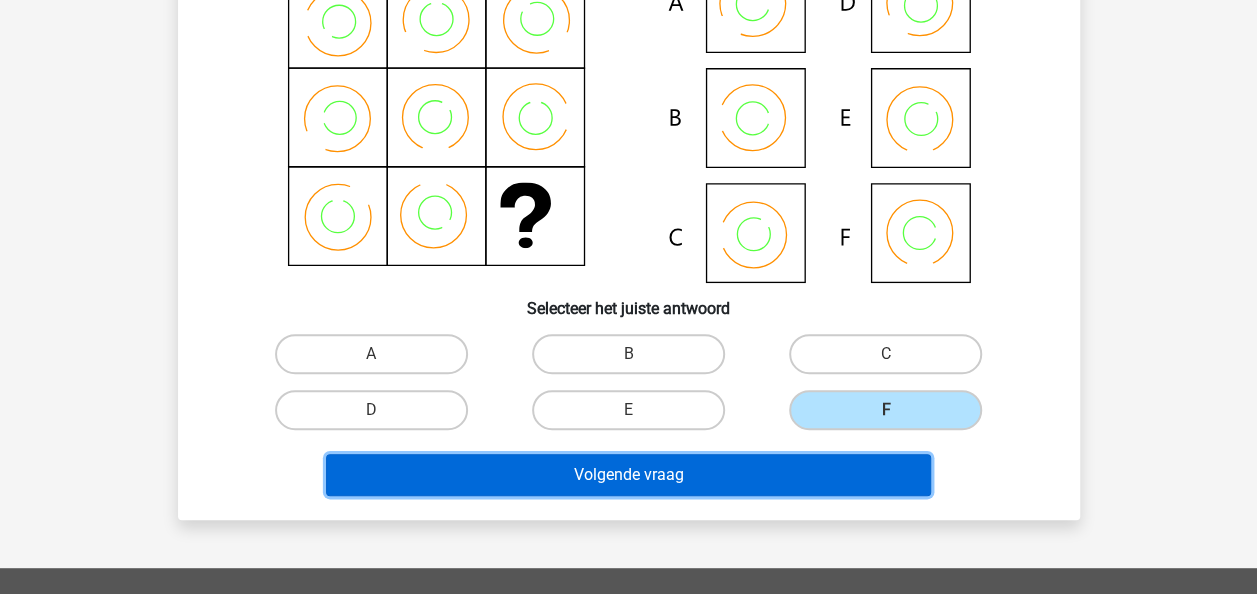click on "Volgende vraag" at bounding box center [628, 475] 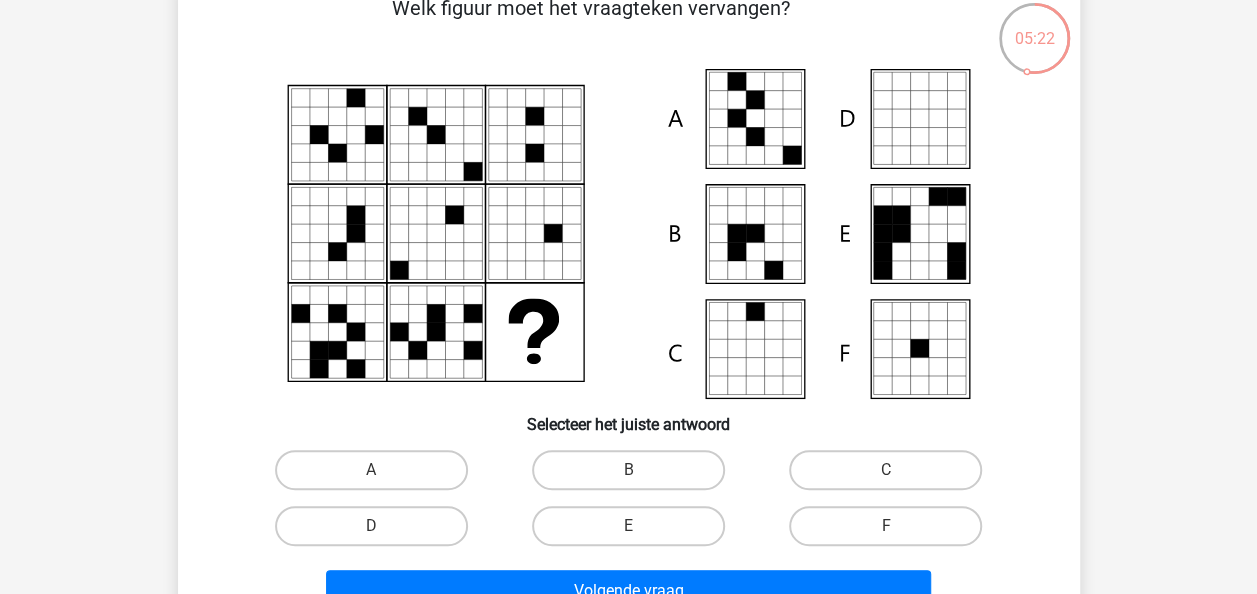 scroll, scrollTop: 116, scrollLeft: 0, axis: vertical 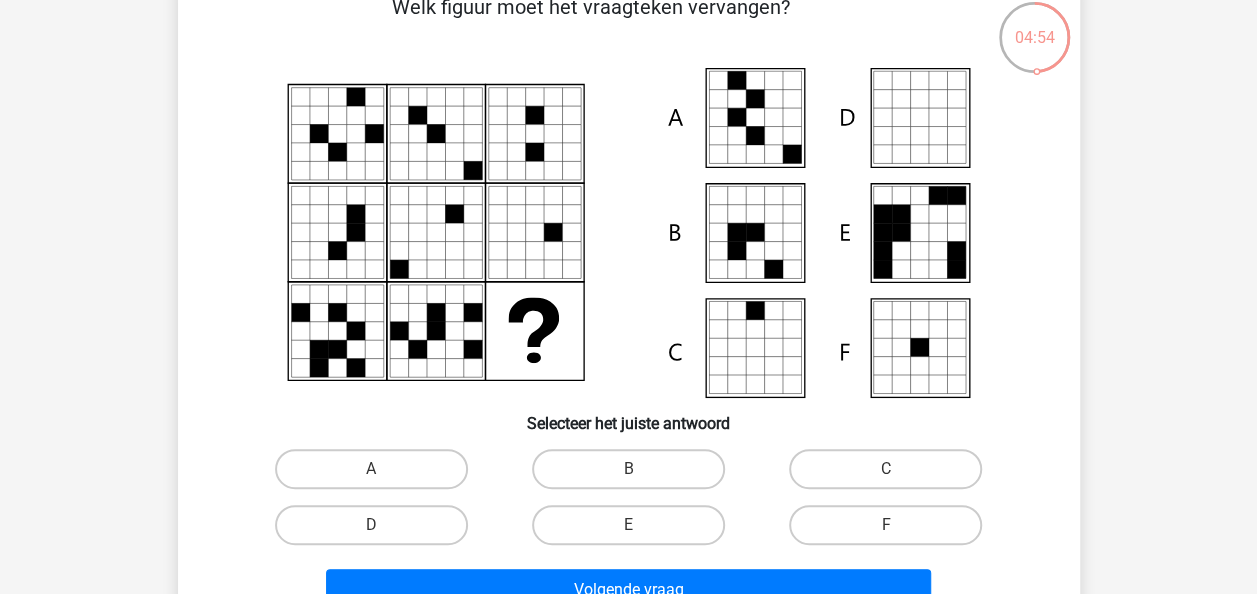 click on "C" at bounding box center [885, 469] 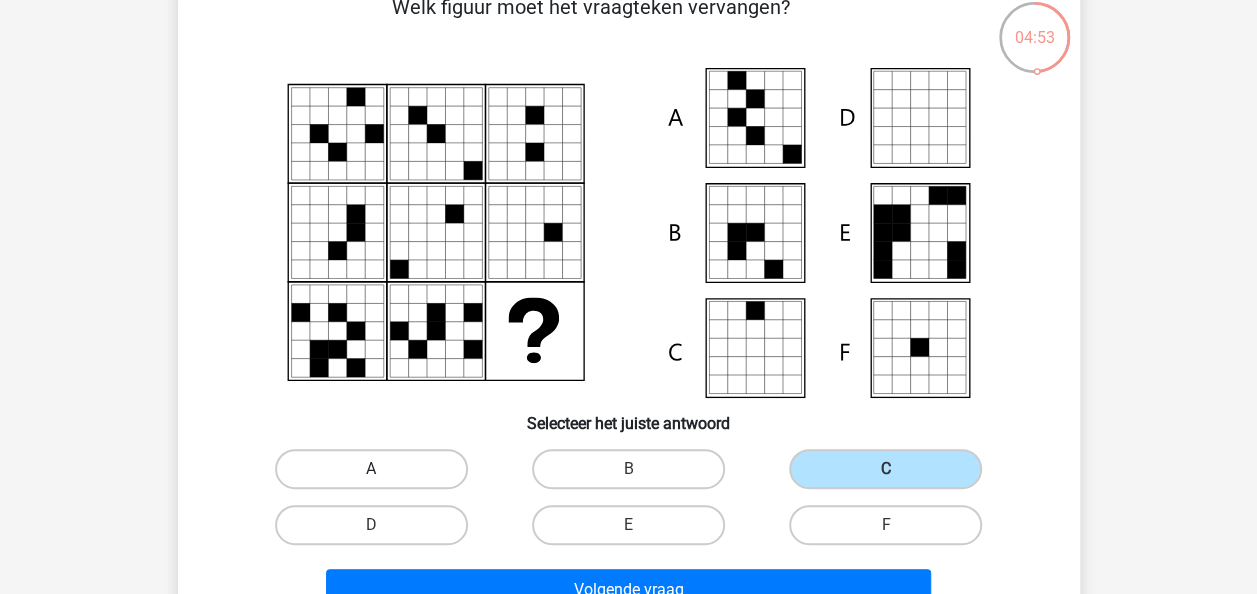 click on "A" at bounding box center (371, 469) 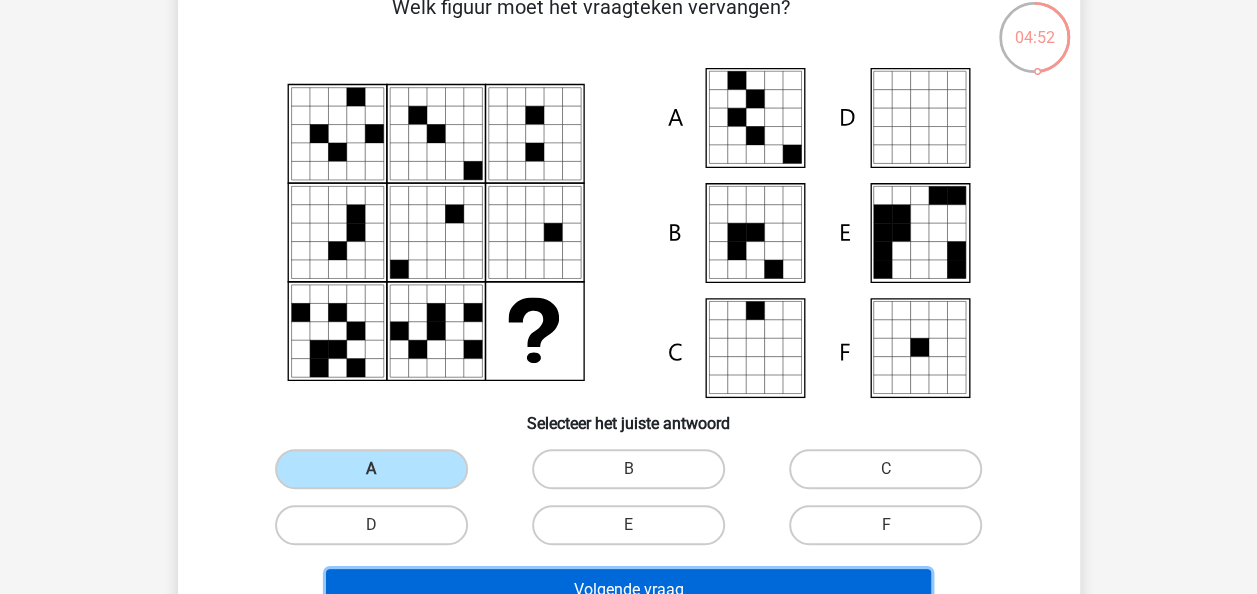 click on "Volgende vraag" at bounding box center (628, 590) 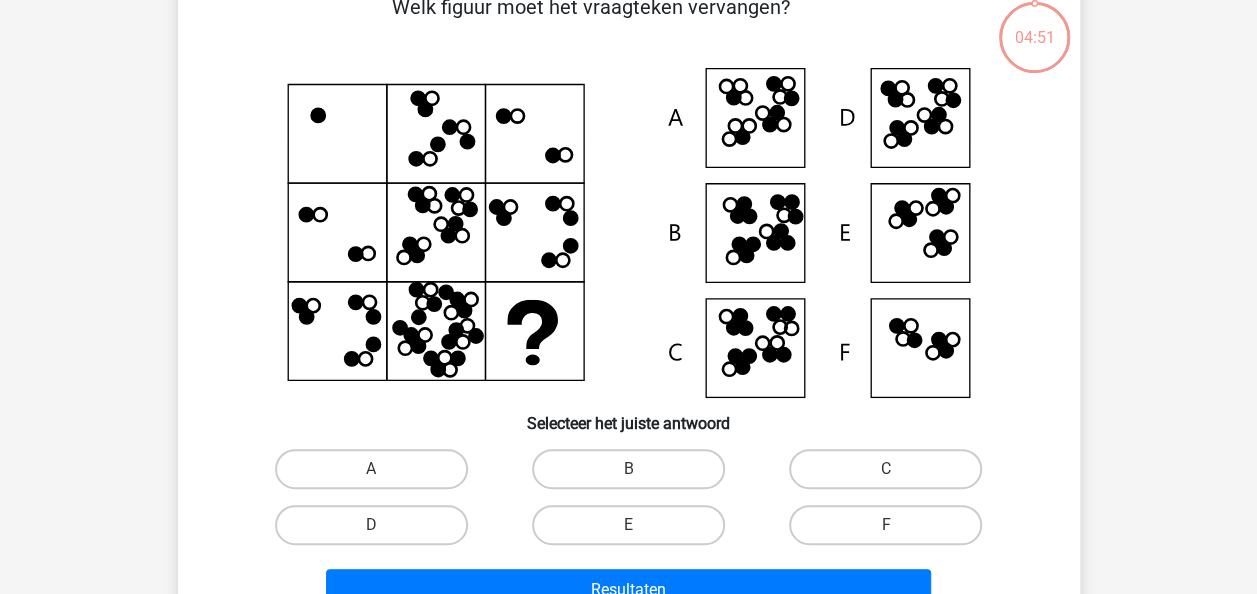 scroll, scrollTop: 92, scrollLeft: 0, axis: vertical 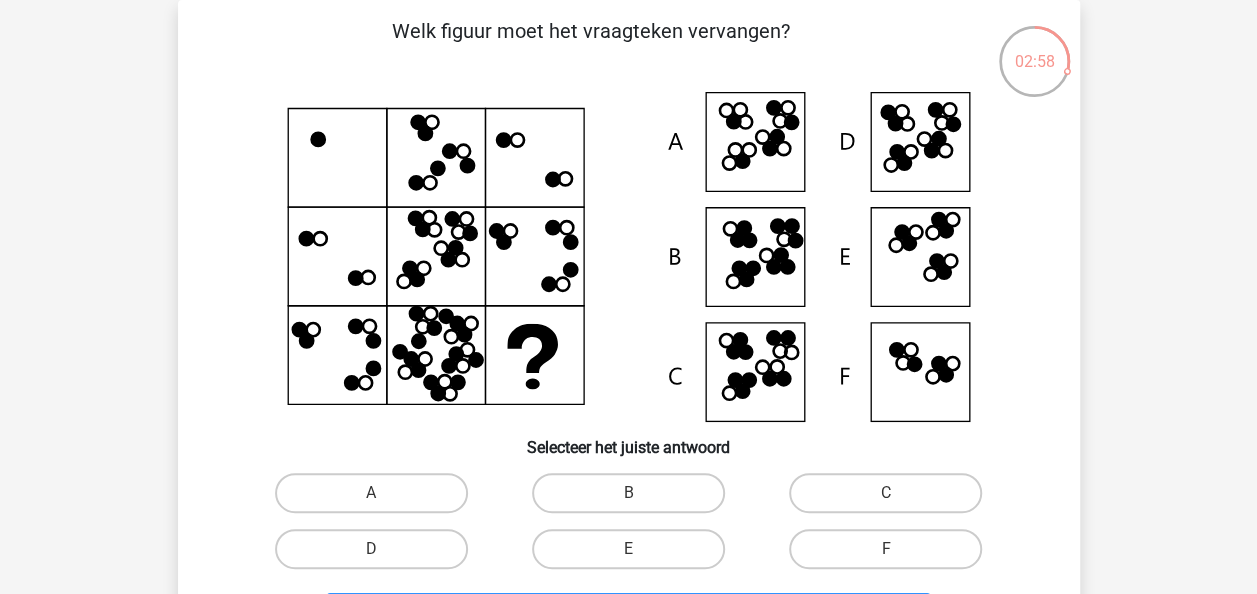click 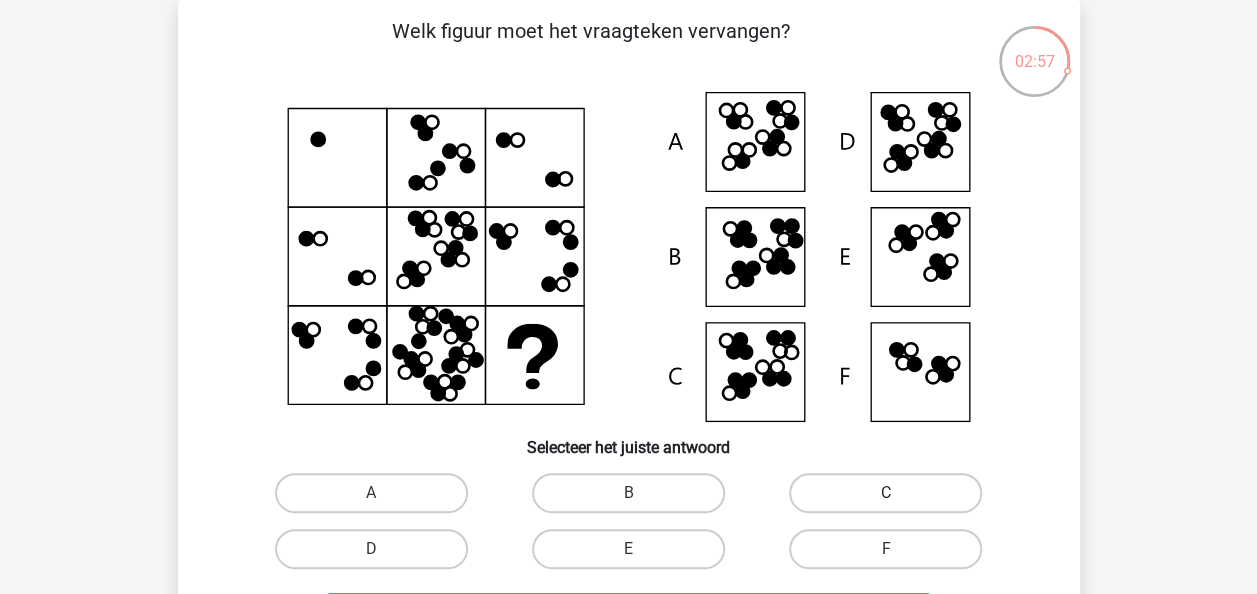click on "C" at bounding box center (885, 493) 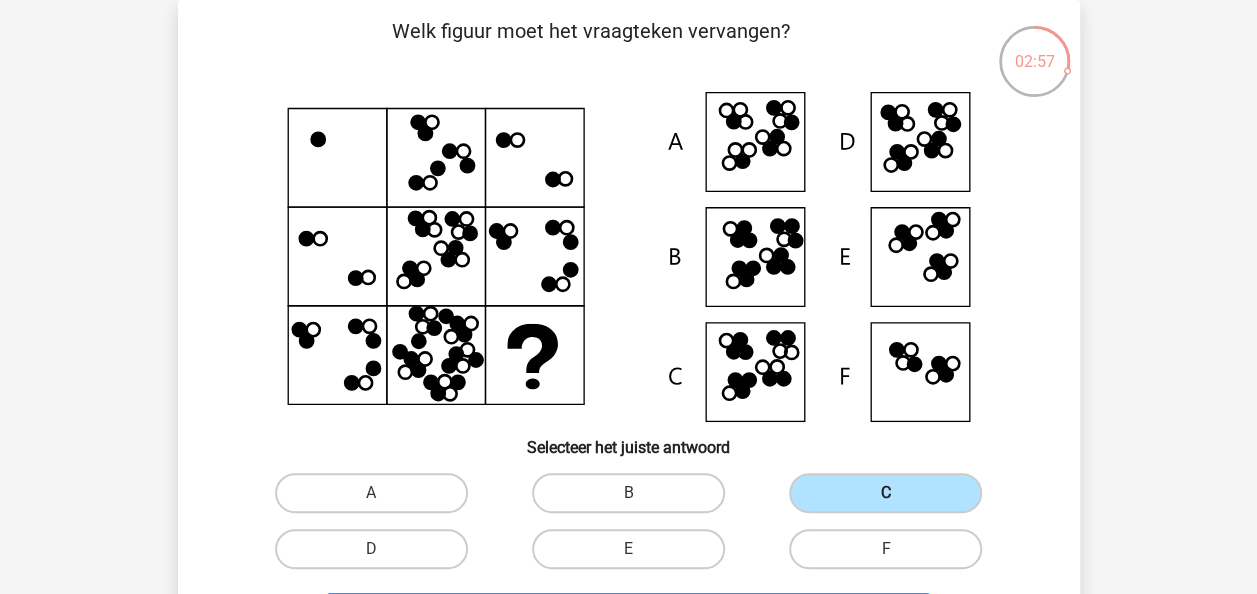 scroll, scrollTop: 195, scrollLeft: 0, axis: vertical 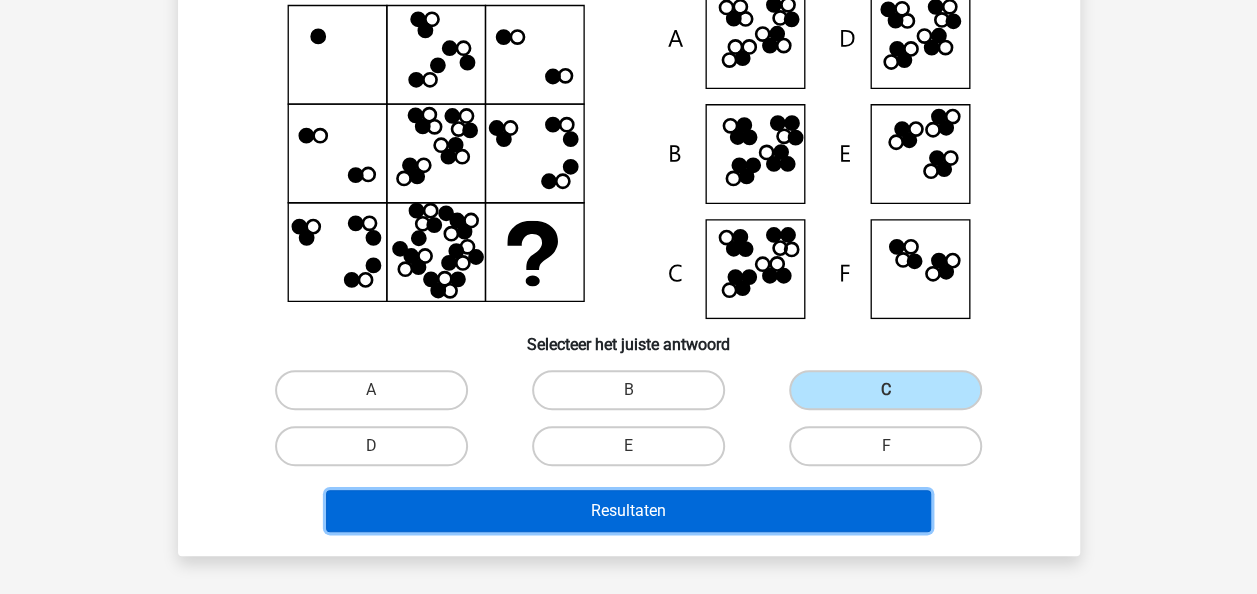 click on "Resultaten" at bounding box center (628, 511) 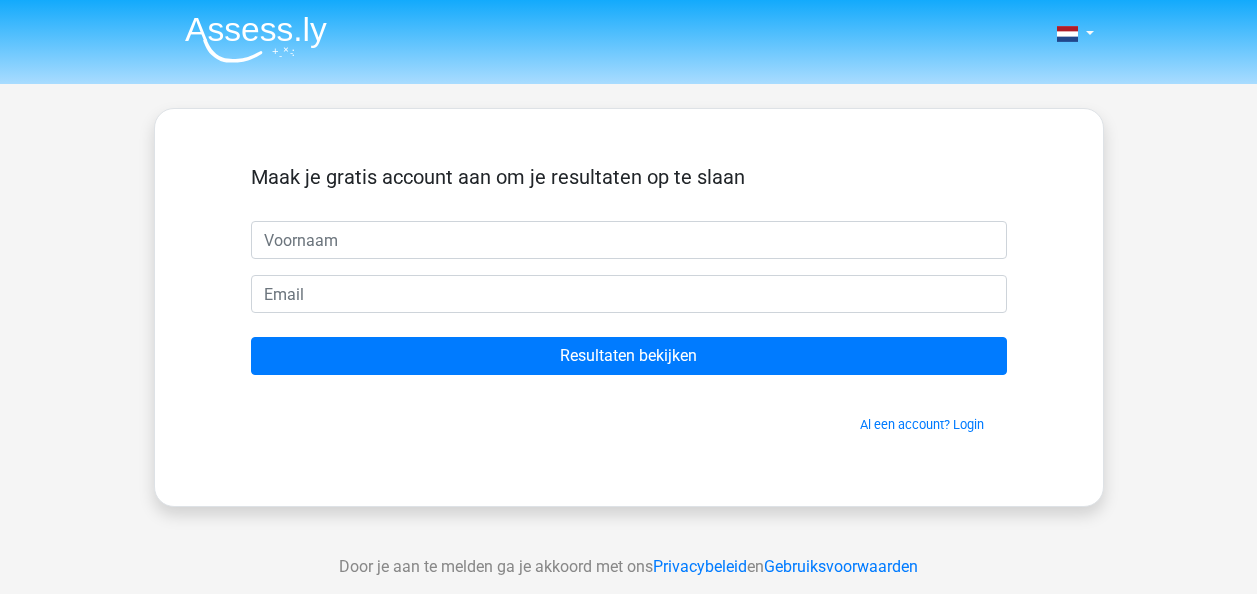 scroll, scrollTop: 0, scrollLeft: 0, axis: both 